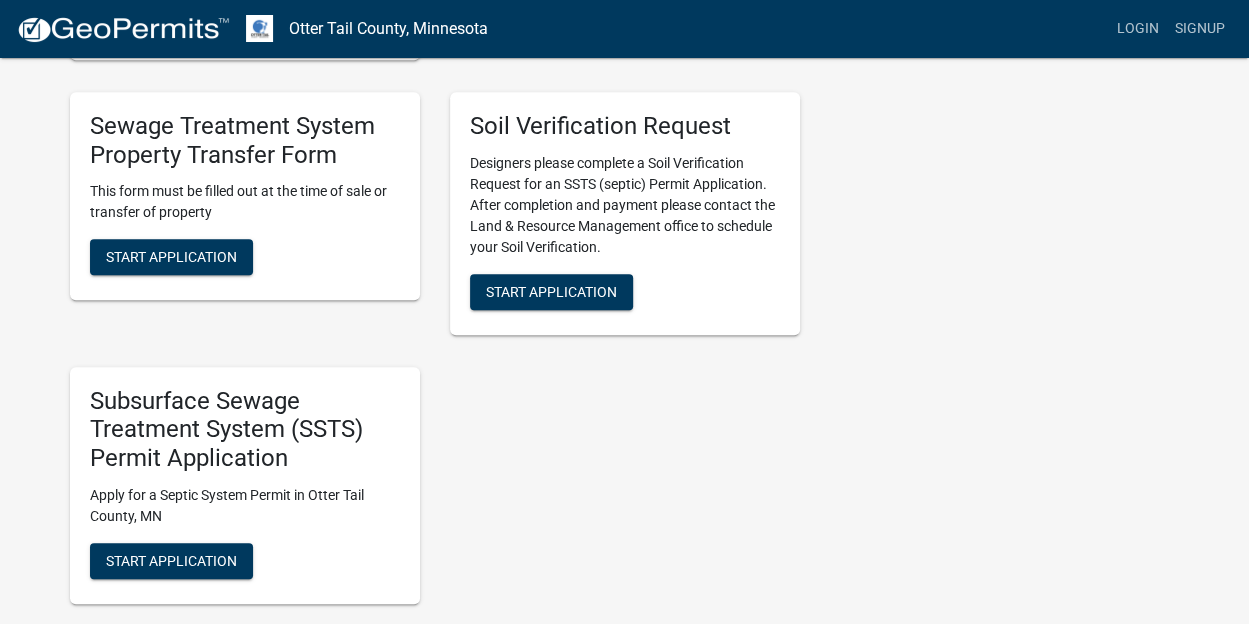 scroll, scrollTop: 800, scrollLeft: 0, axis: vertical 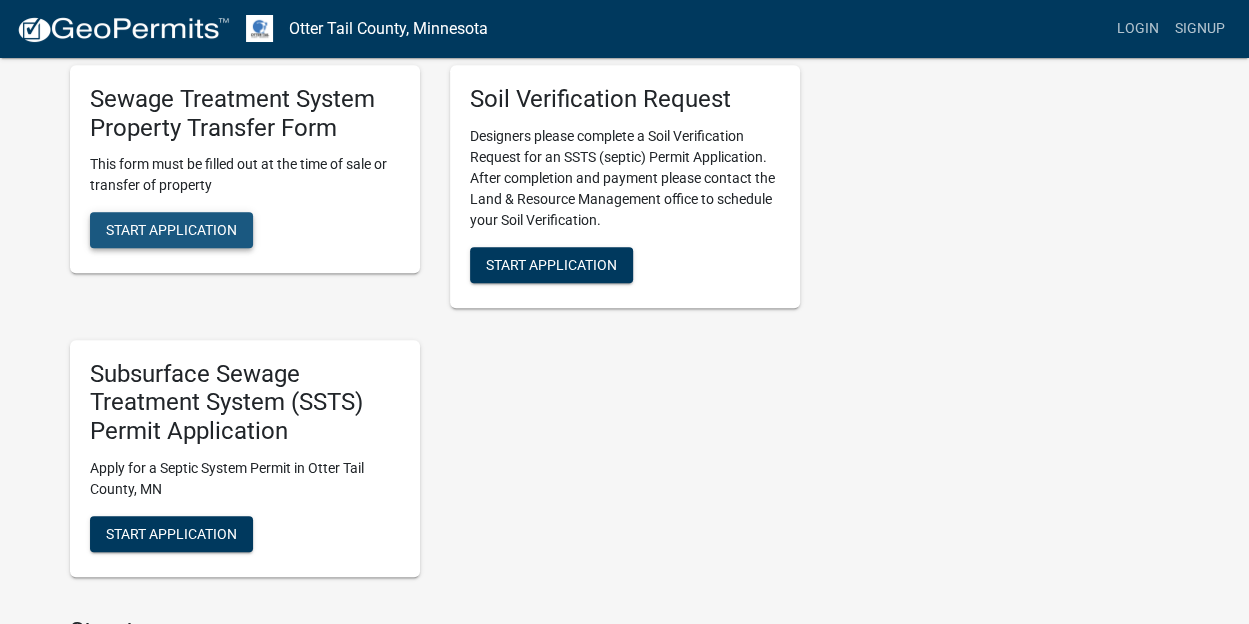 click on "Start Application" at bounding box center [171, 230] 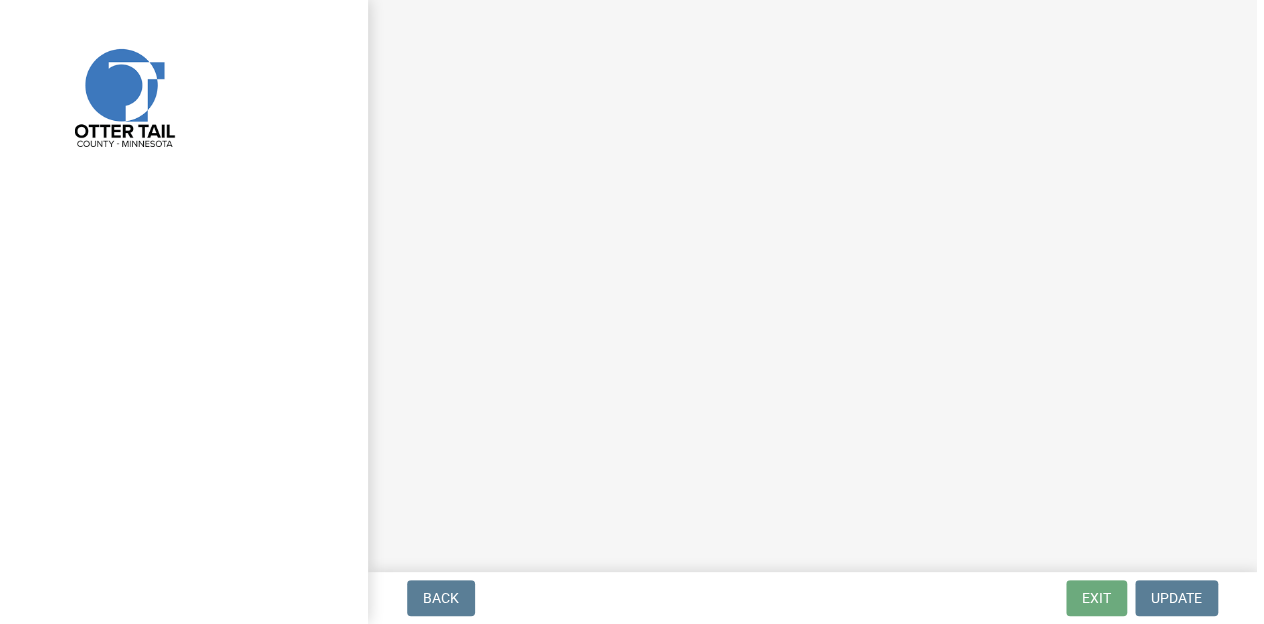 scroll, scrollTop: 0, scrollLeft: 0, axis: both 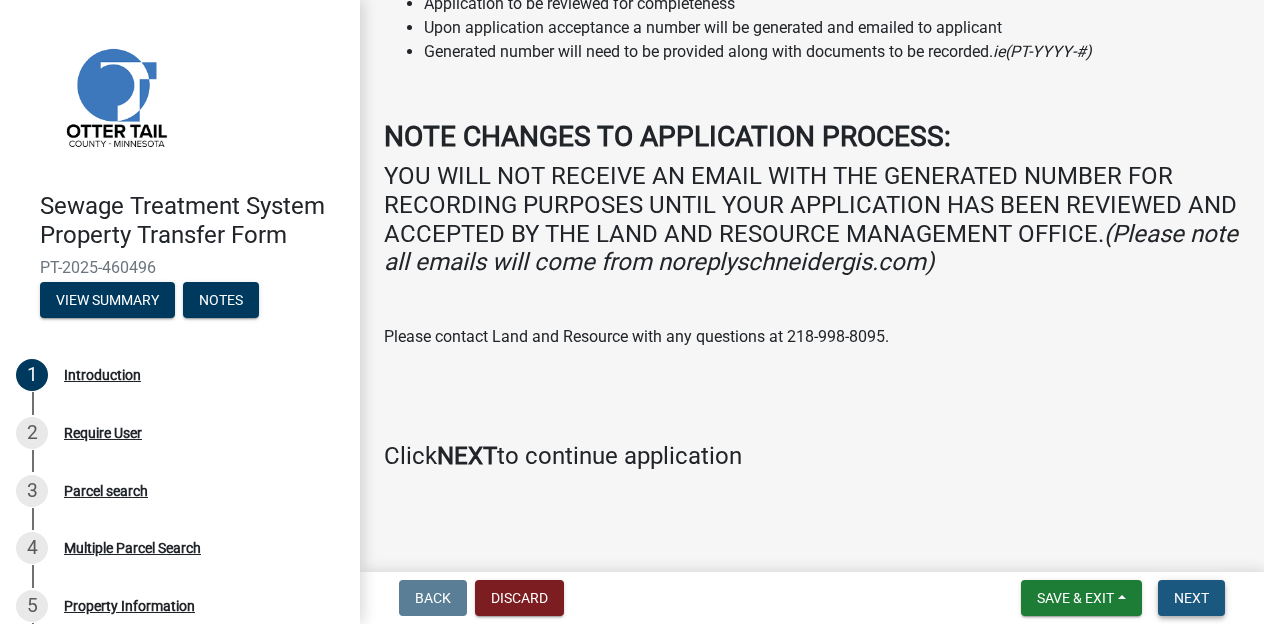 click on "Next" at bounding box center (1191, 598) 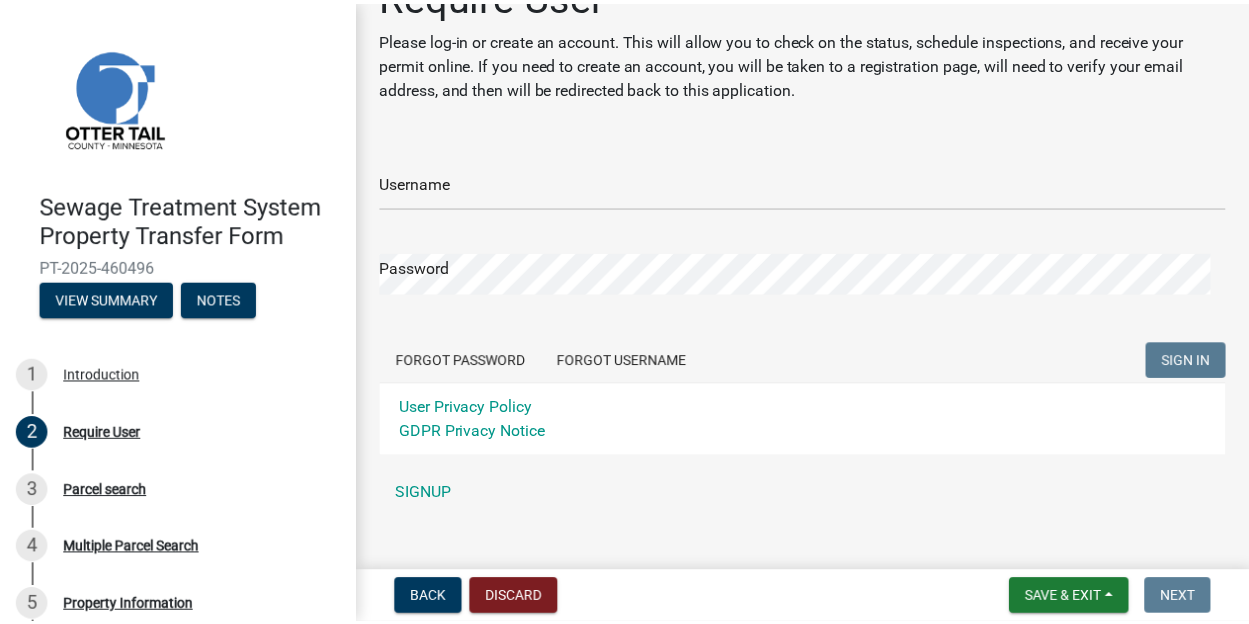scroll, scrollTop: 80, scrollLeft: 0, axis: vertical 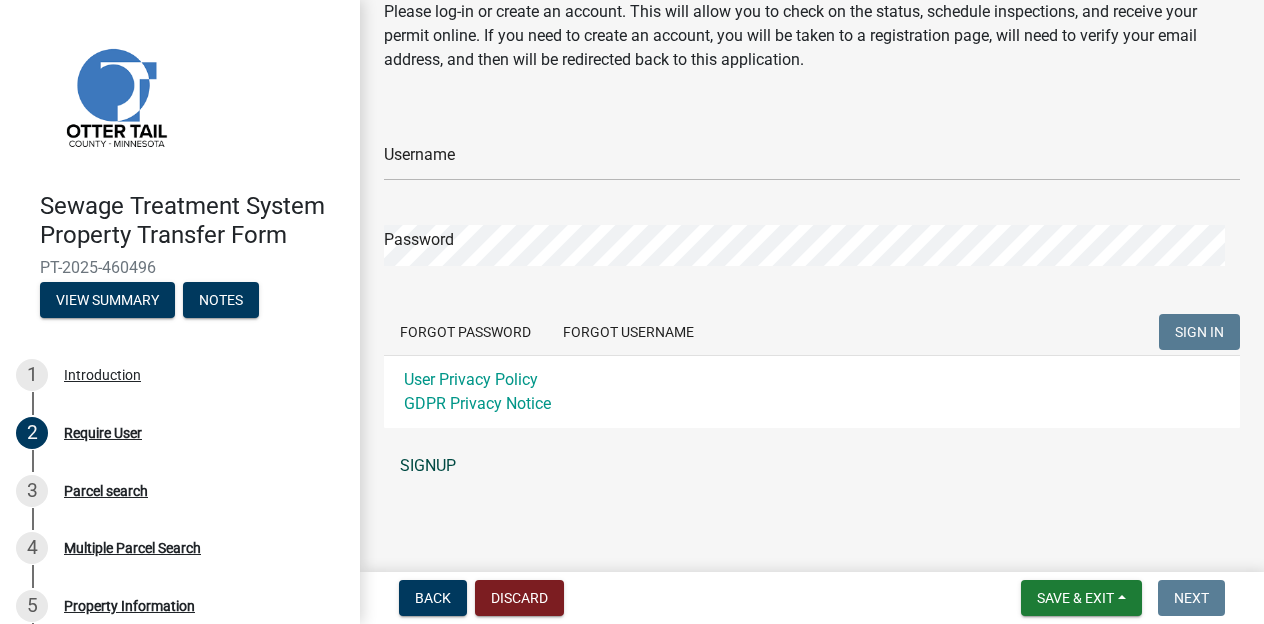 click on "SIGNUP" 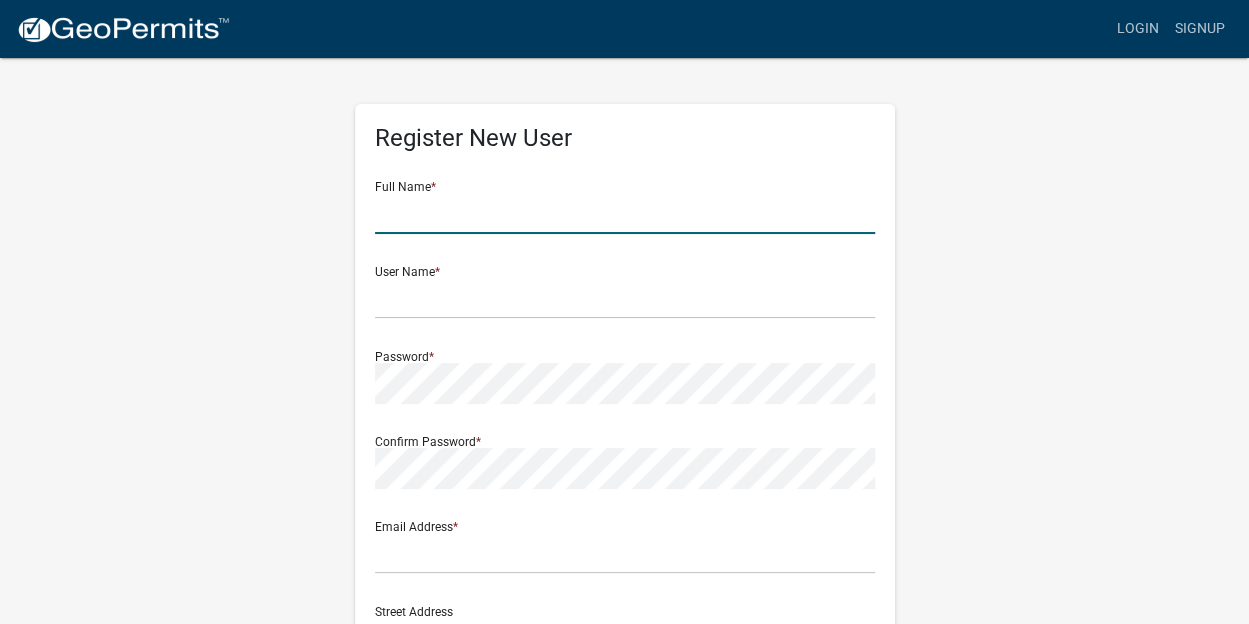 click 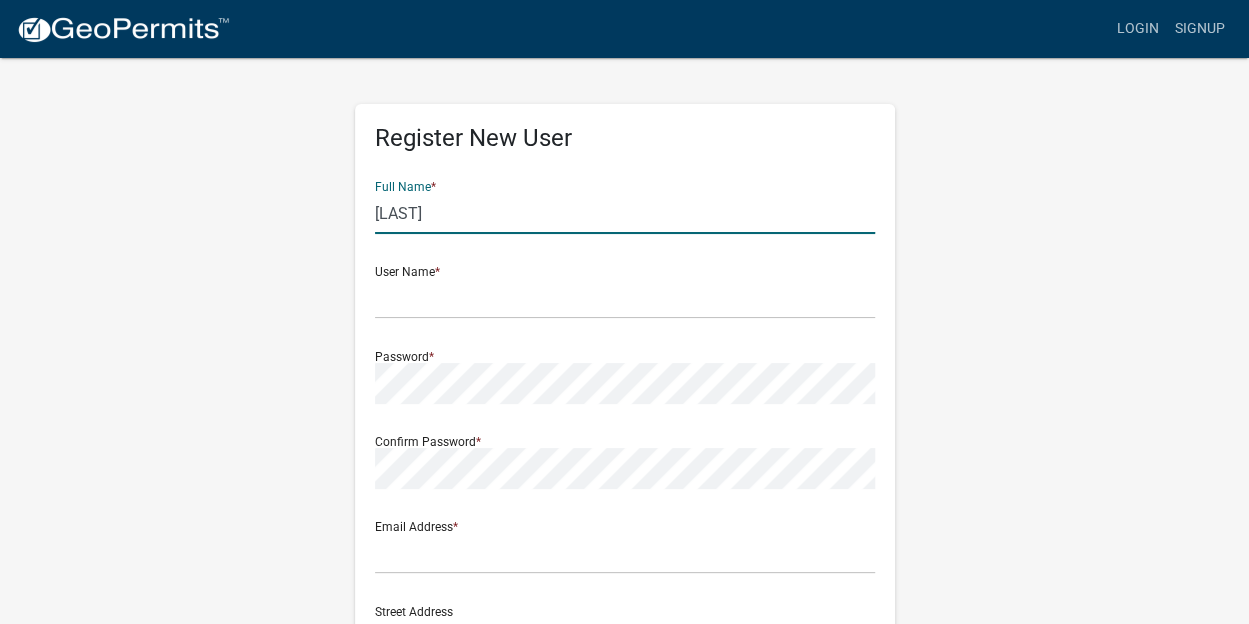 type on "[LAST]" 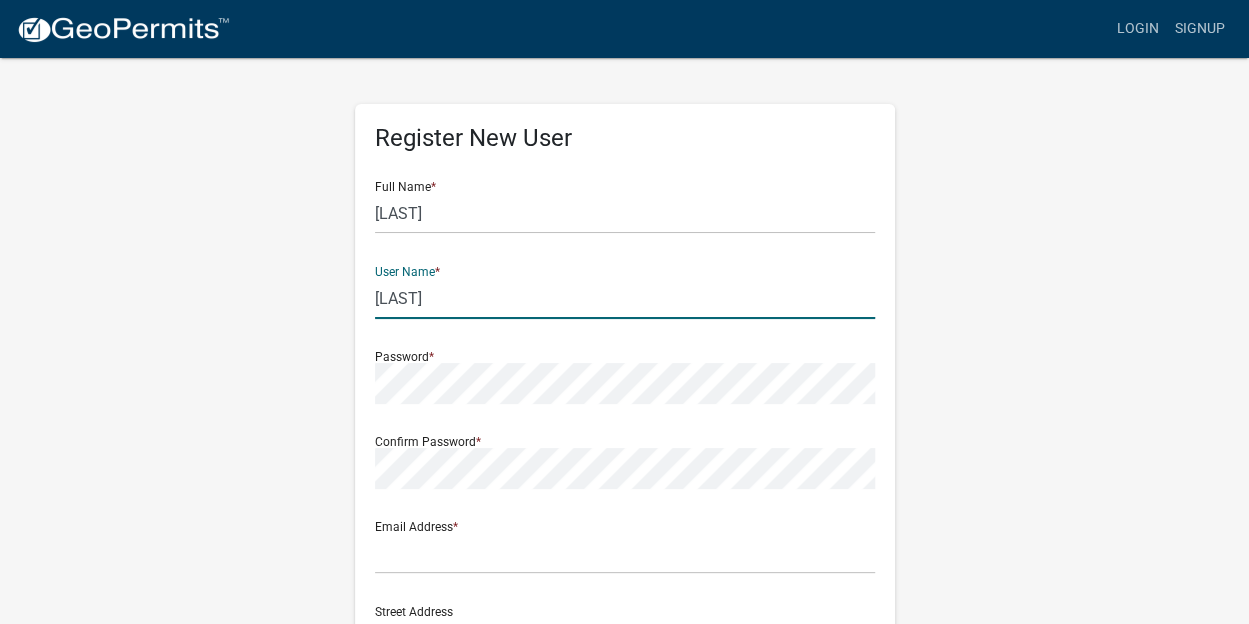 type on "[LAST]" 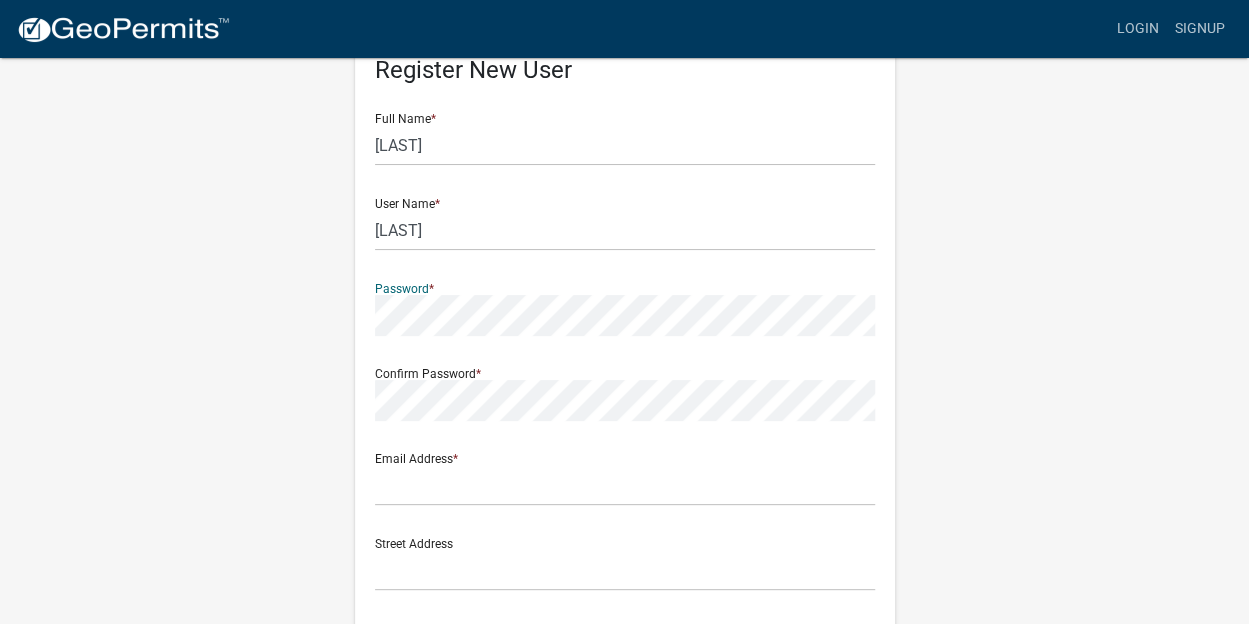 scroll, scrollTop: 100, scrollLeft: 0, axis: vertical 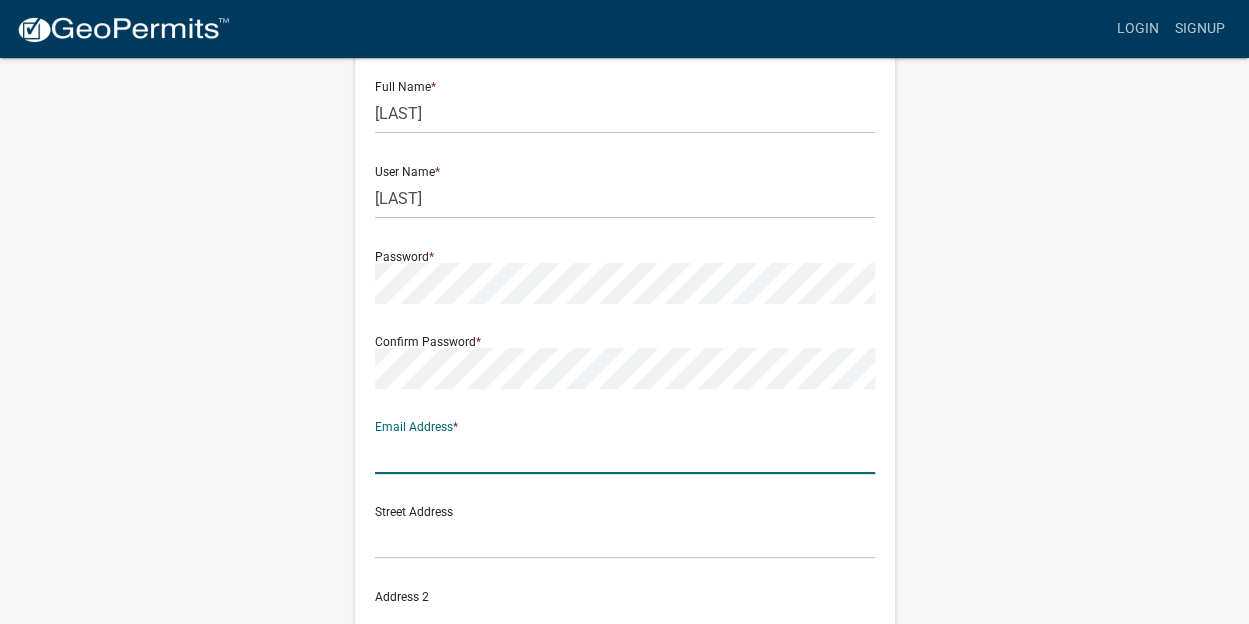 click 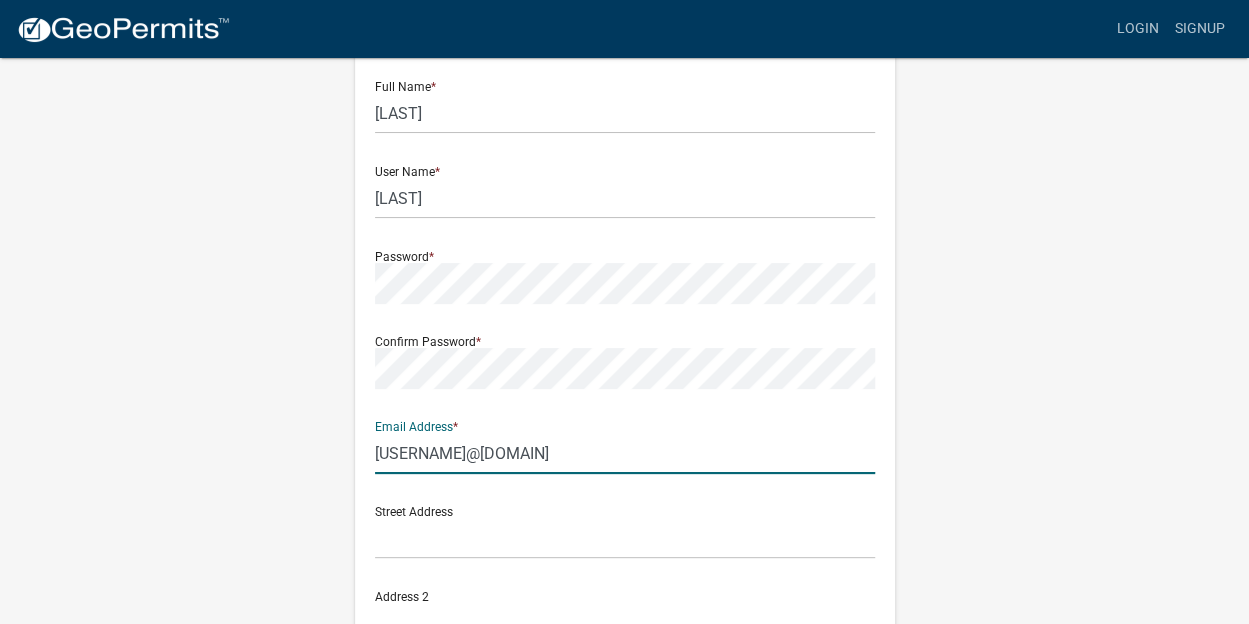 scroll, scrollTop: 200, scrollLeft: 0, axis: vertical 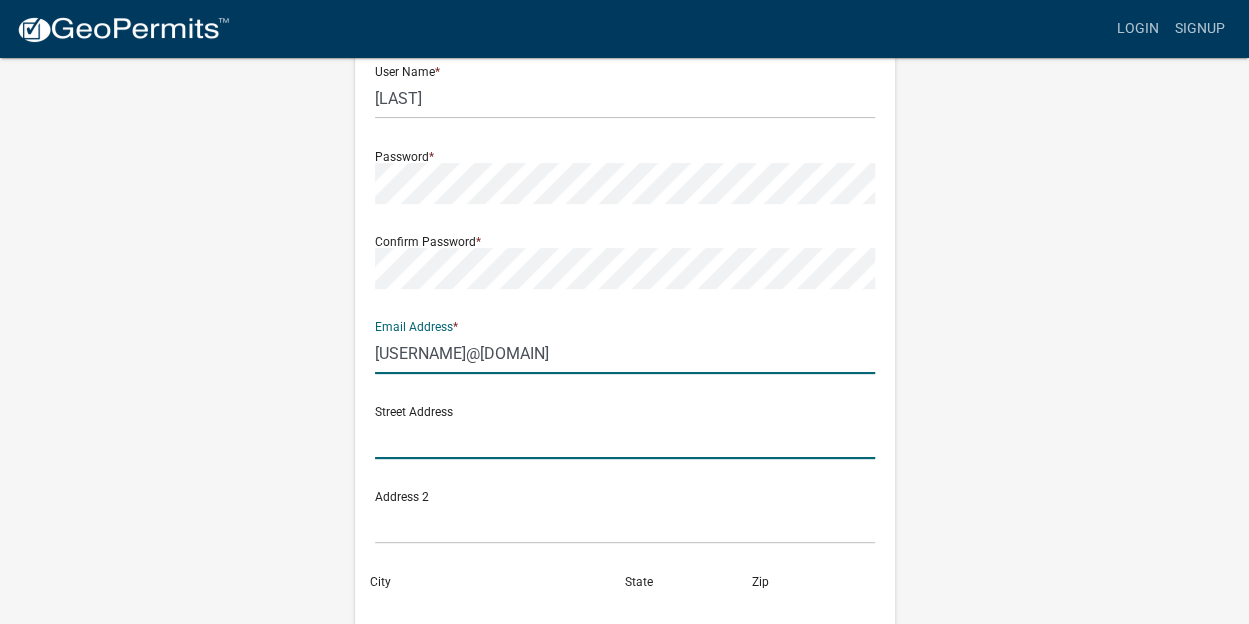 click 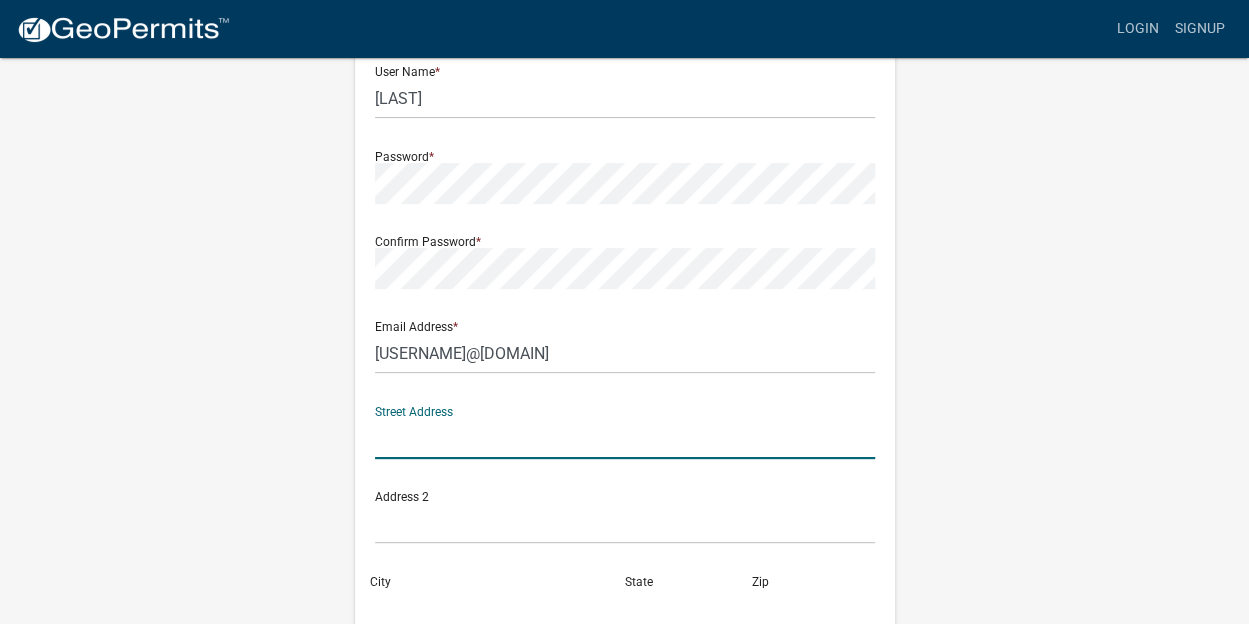type on "[NUMBER] [STREET]" 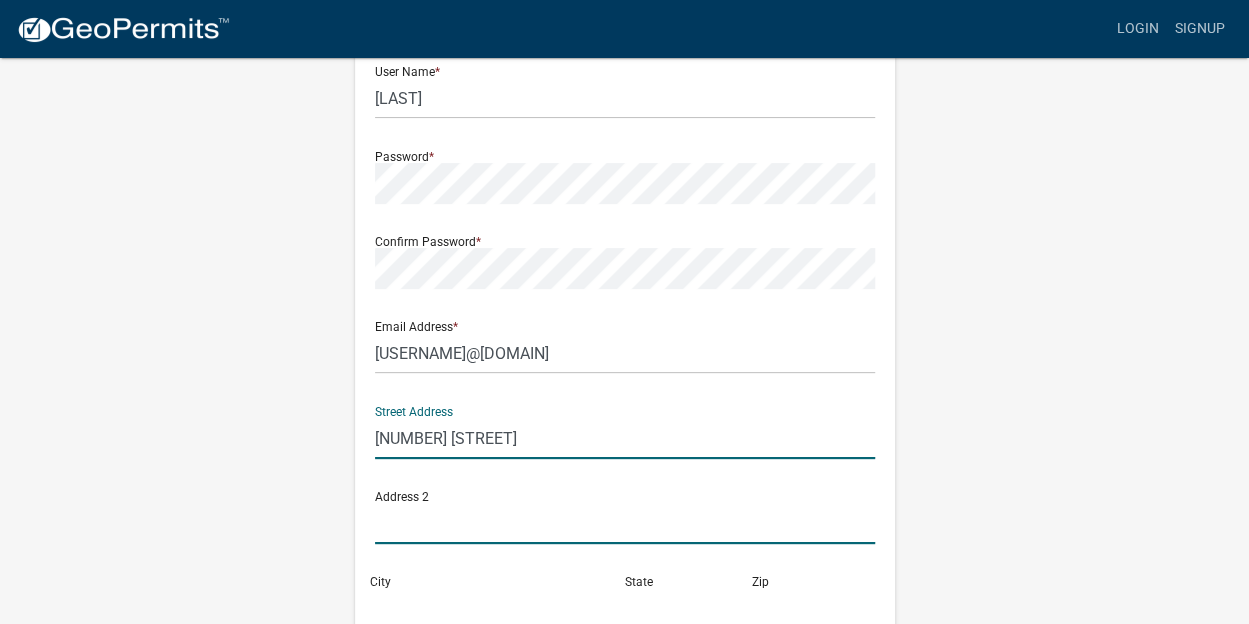 type on "[SUITE]" 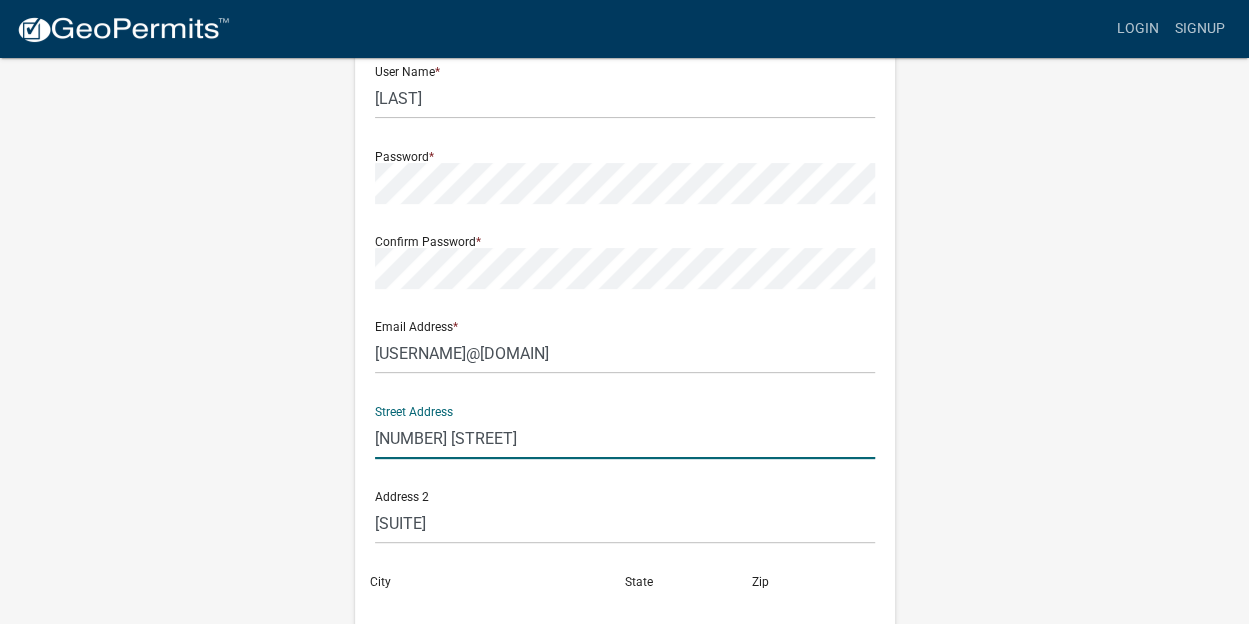 type on "[CITY]" 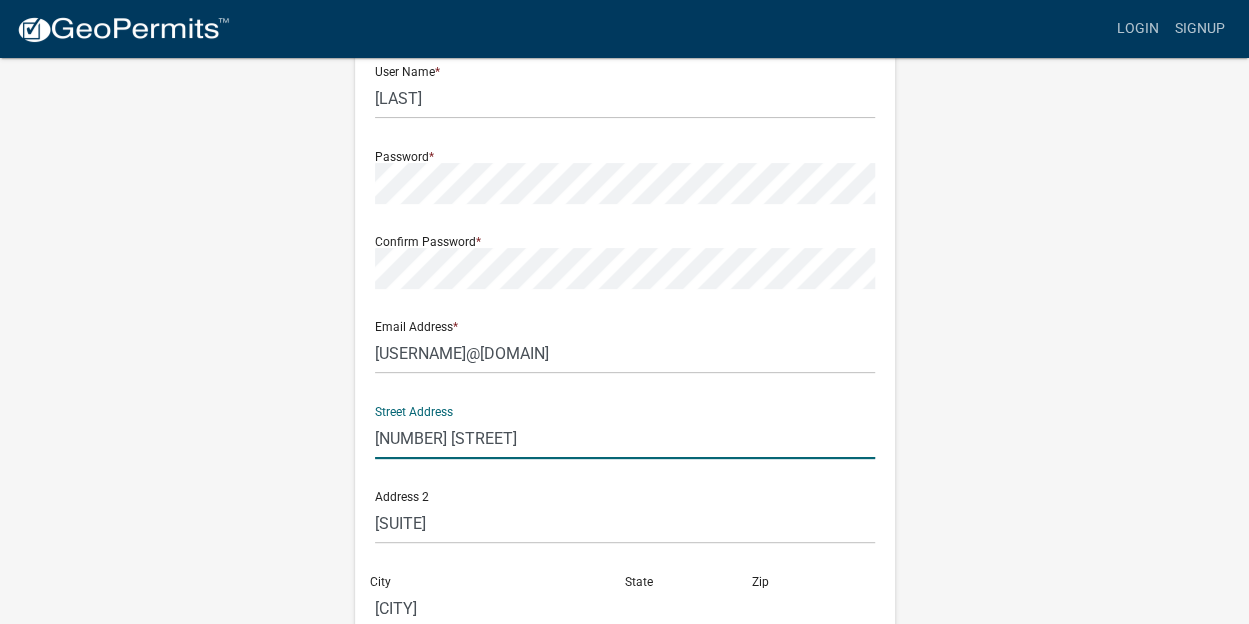 type on "North Dakota" 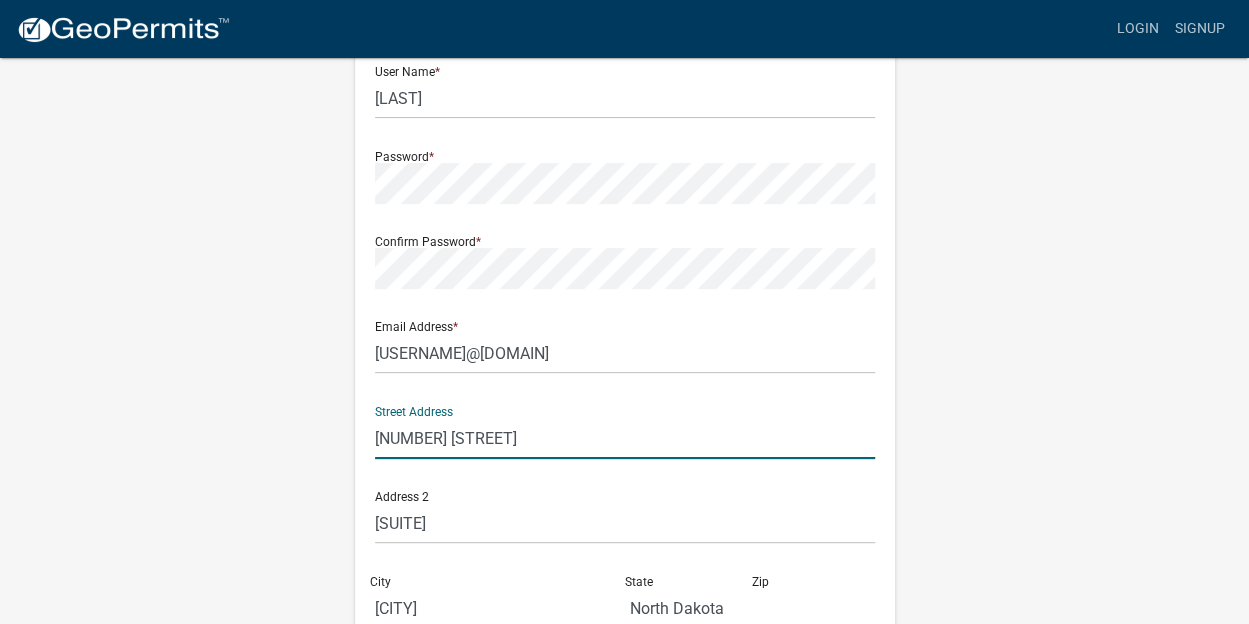 type on "58201" 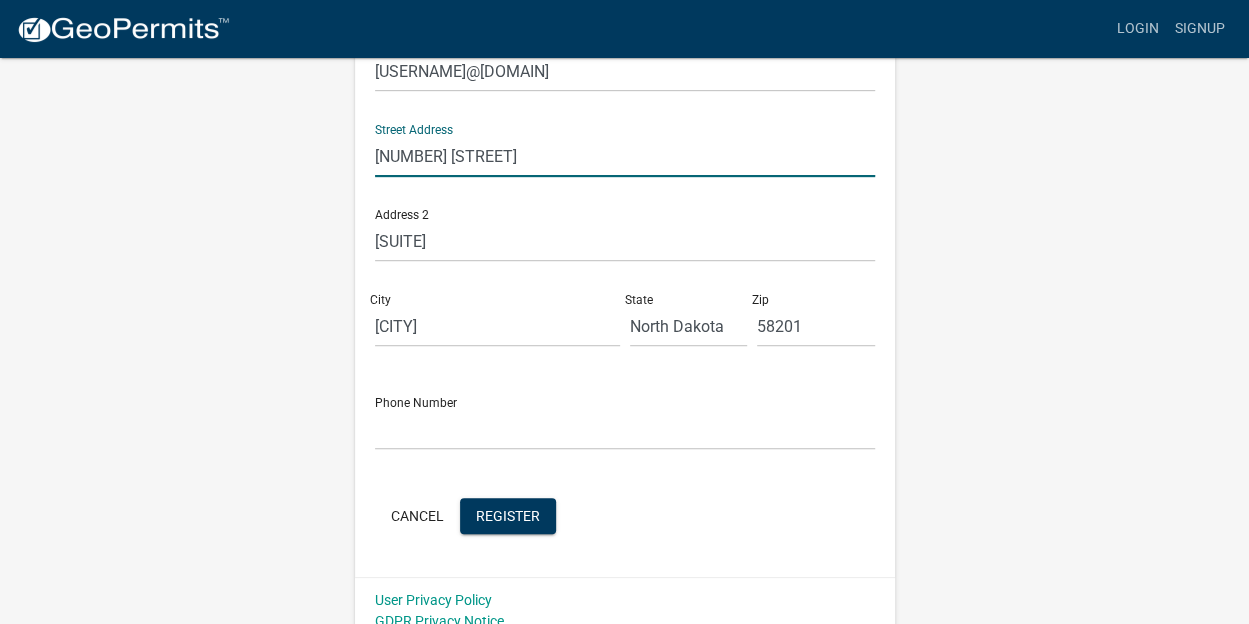 scroll, scrollTop: 500, scrollLeft: 0, axis: vertical 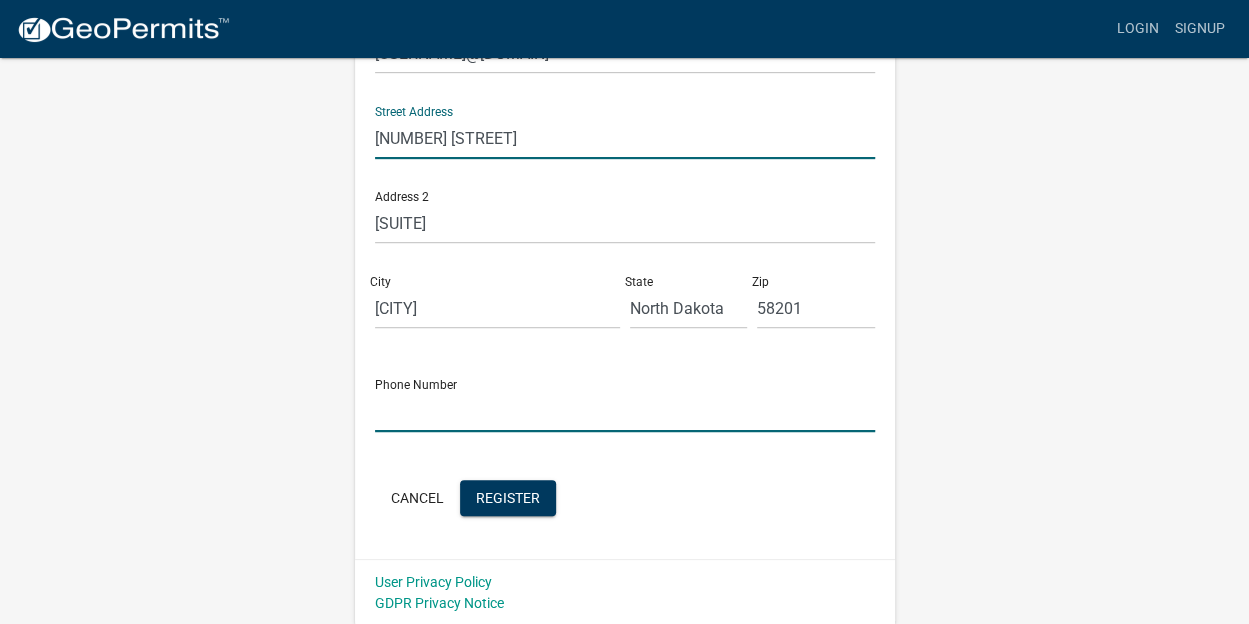 click 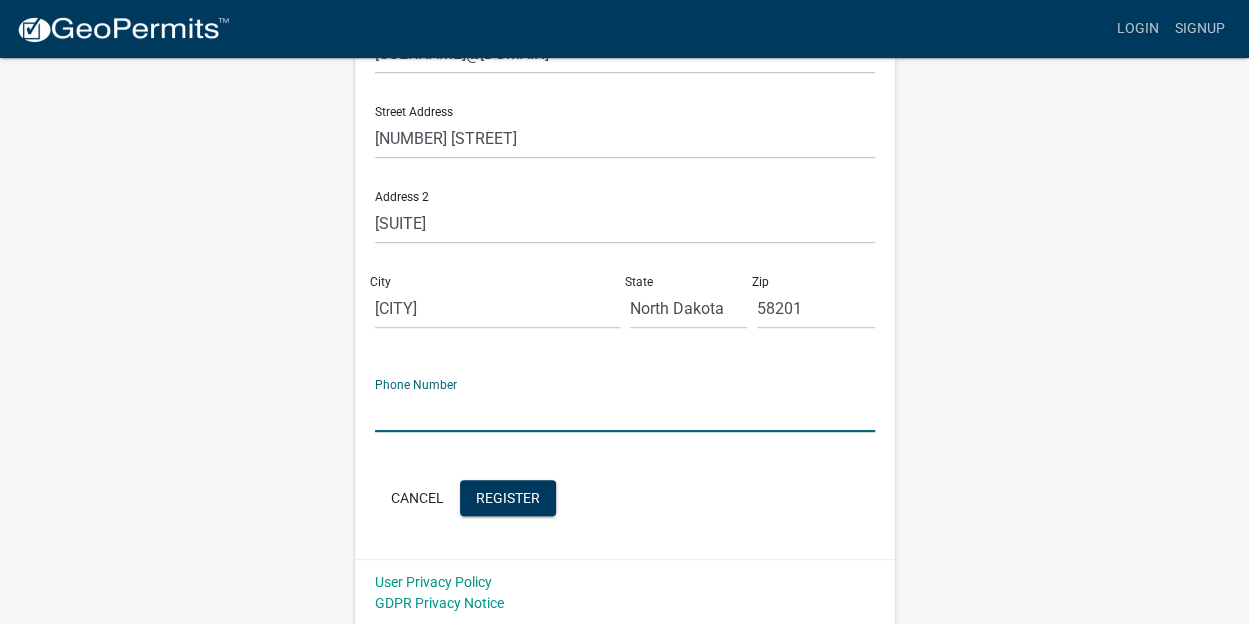 type on "7017728111" 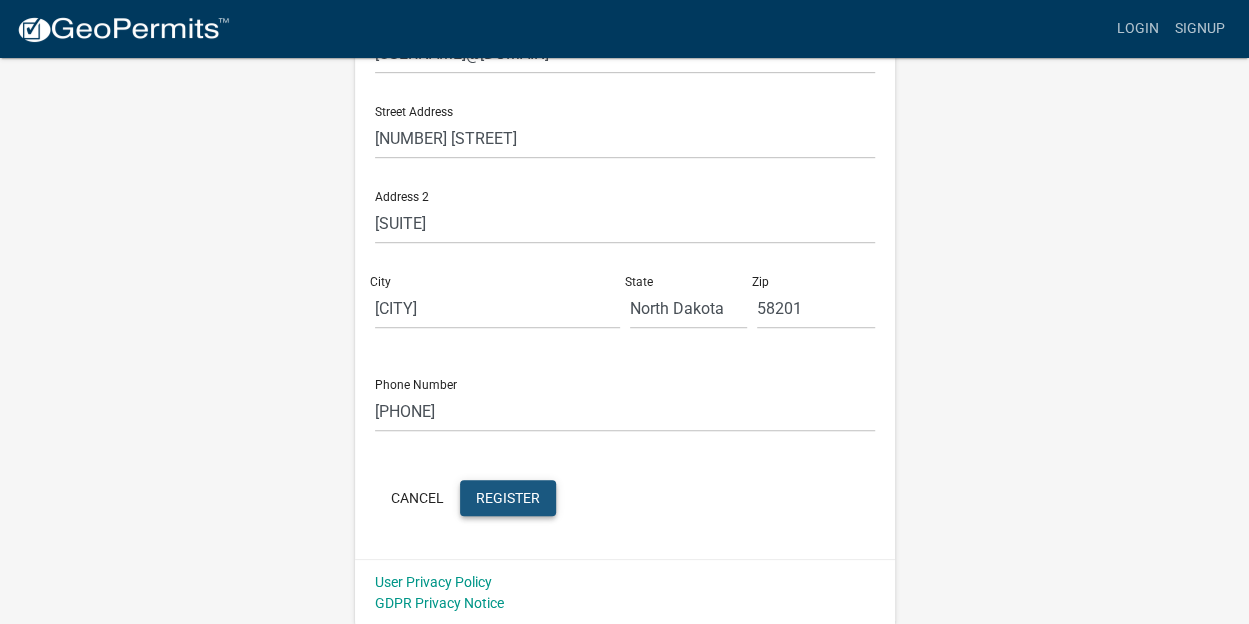 click on "Register" 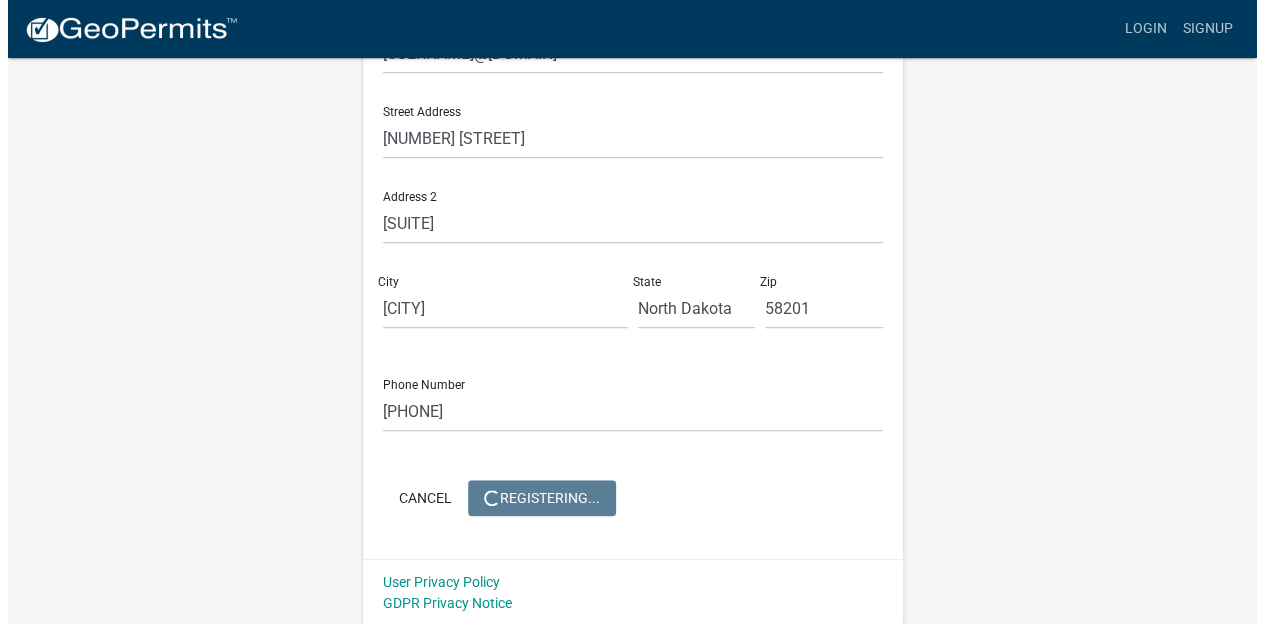 scroll, scrollTop: 0, scrollLeft: 0, axis: both 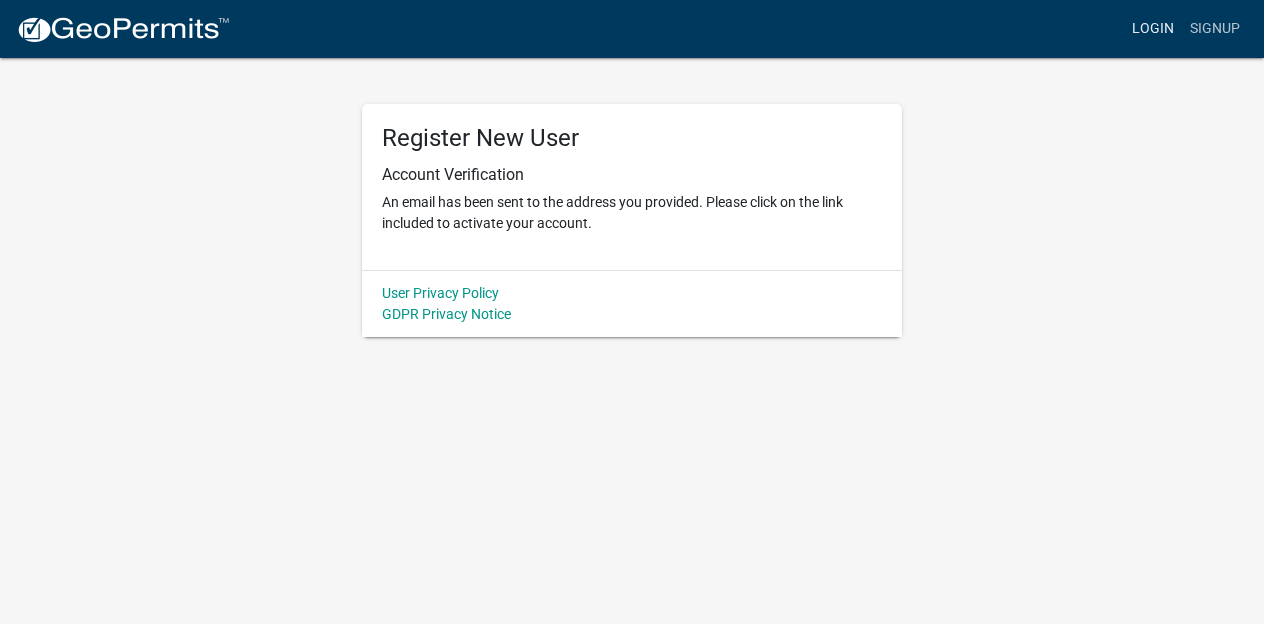 click on "Login" at bounding box center (1153, 29) 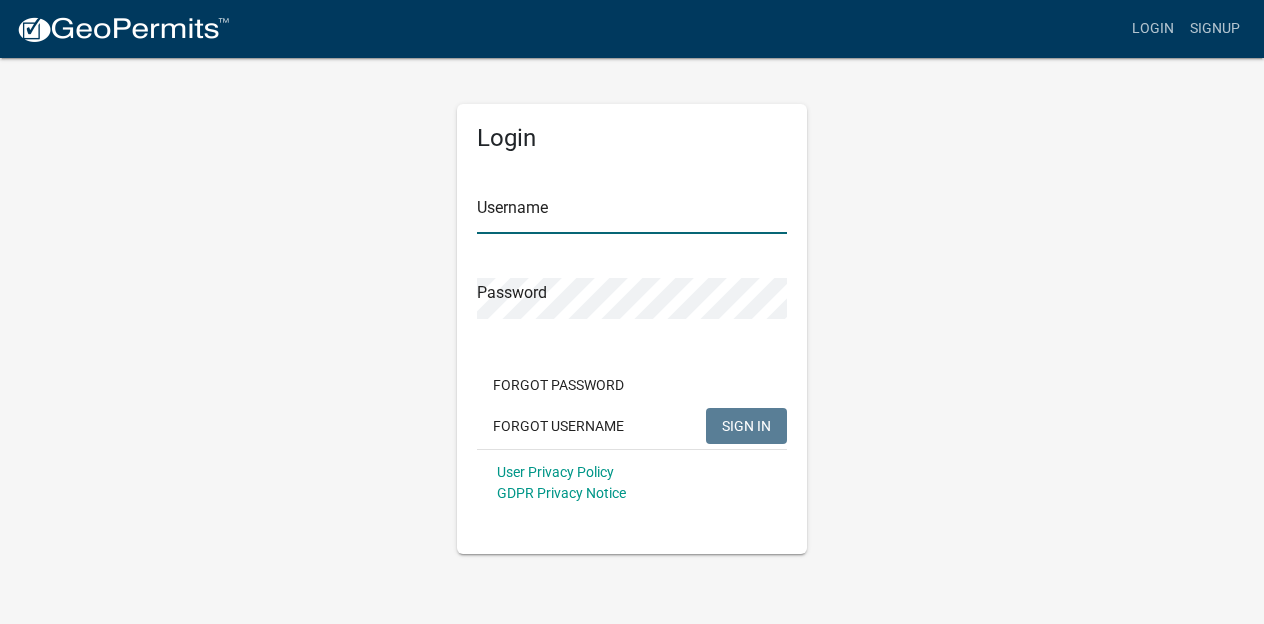 type on "sherman" 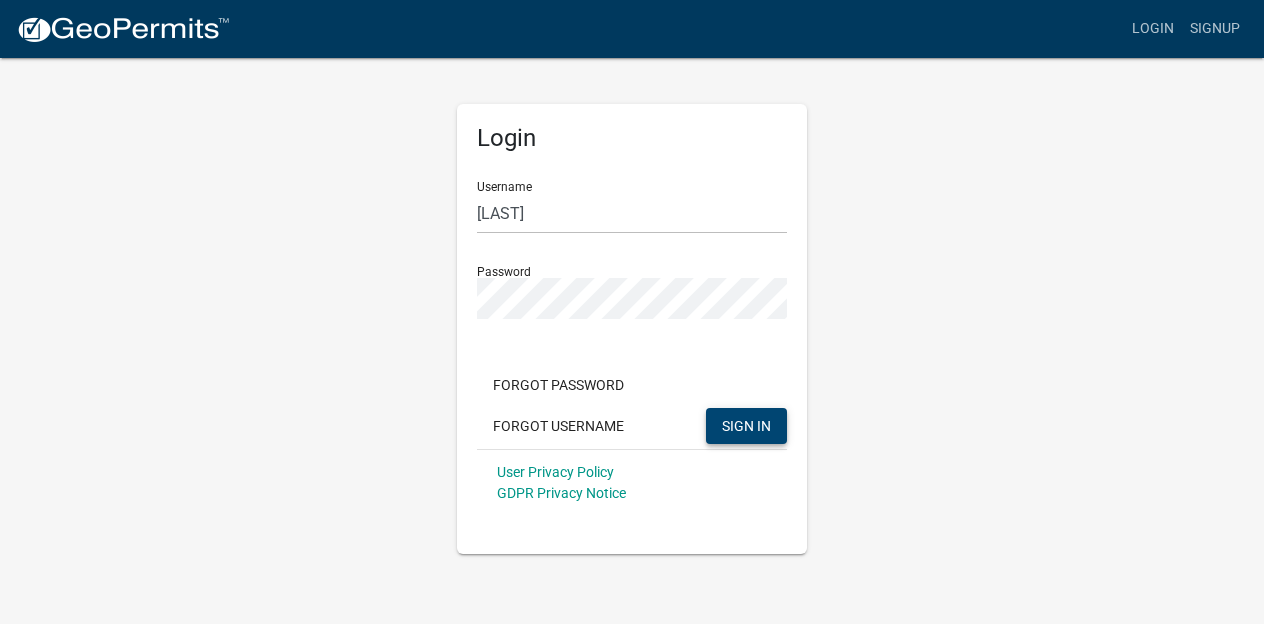 click on "SIGN IN" 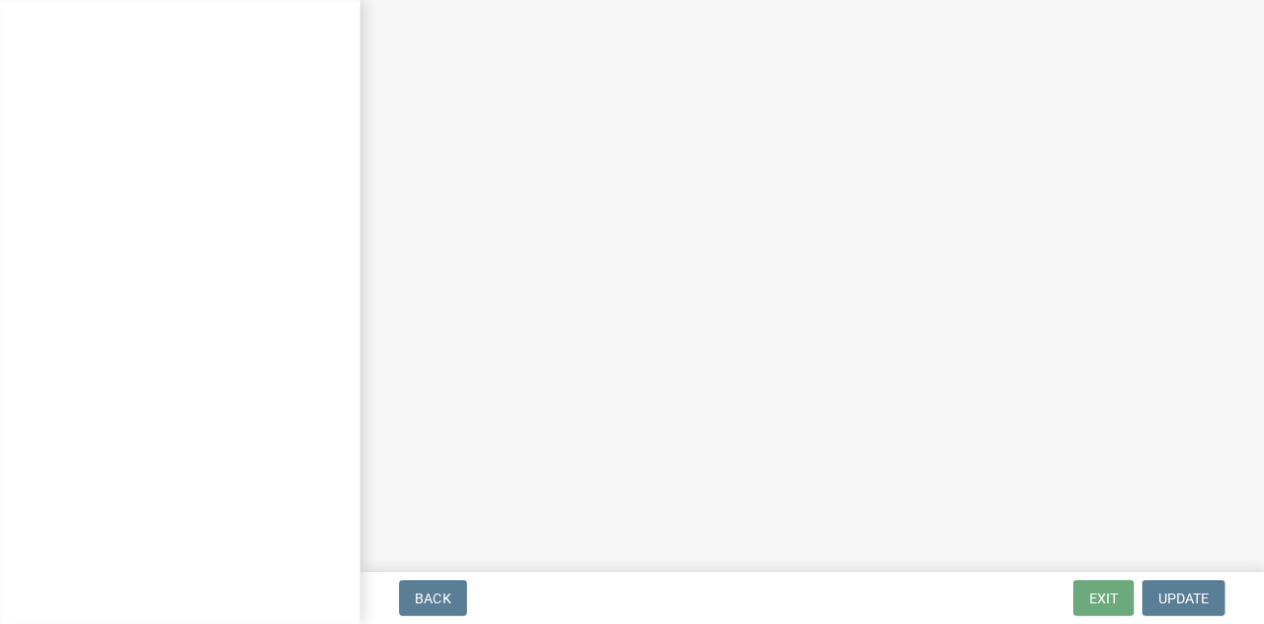 scroll, scrollTop: 0, scrollLeft: 0, axis: both 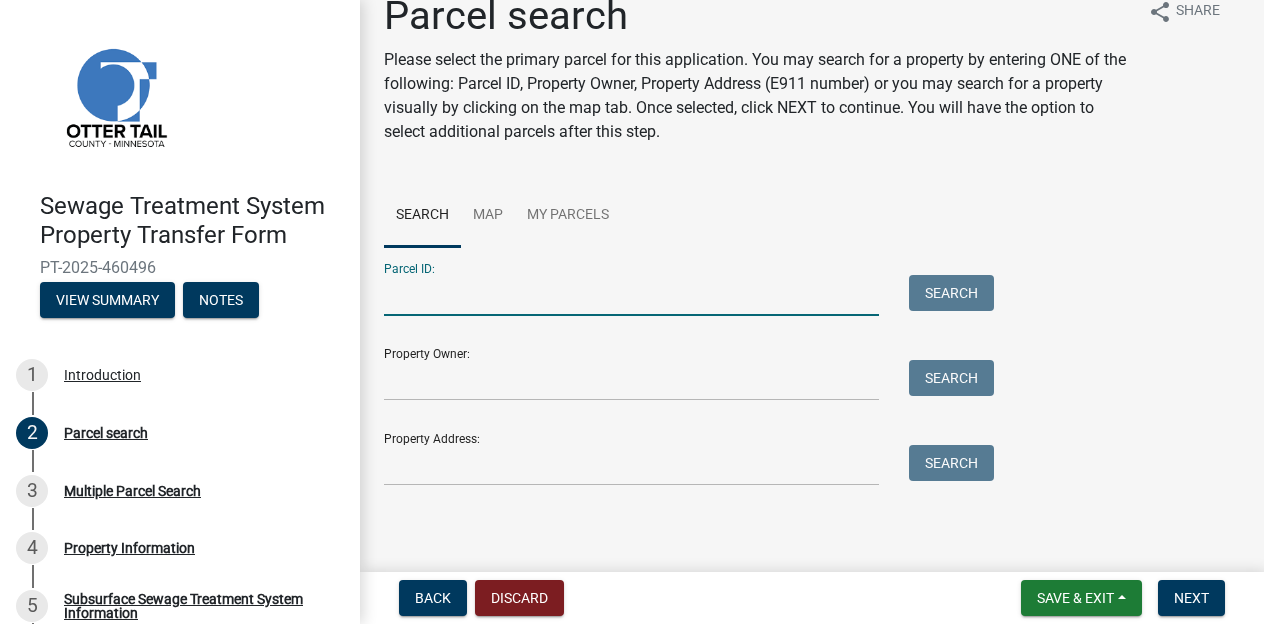 click on "Parcel ID:" at bounding box center [631, 295] 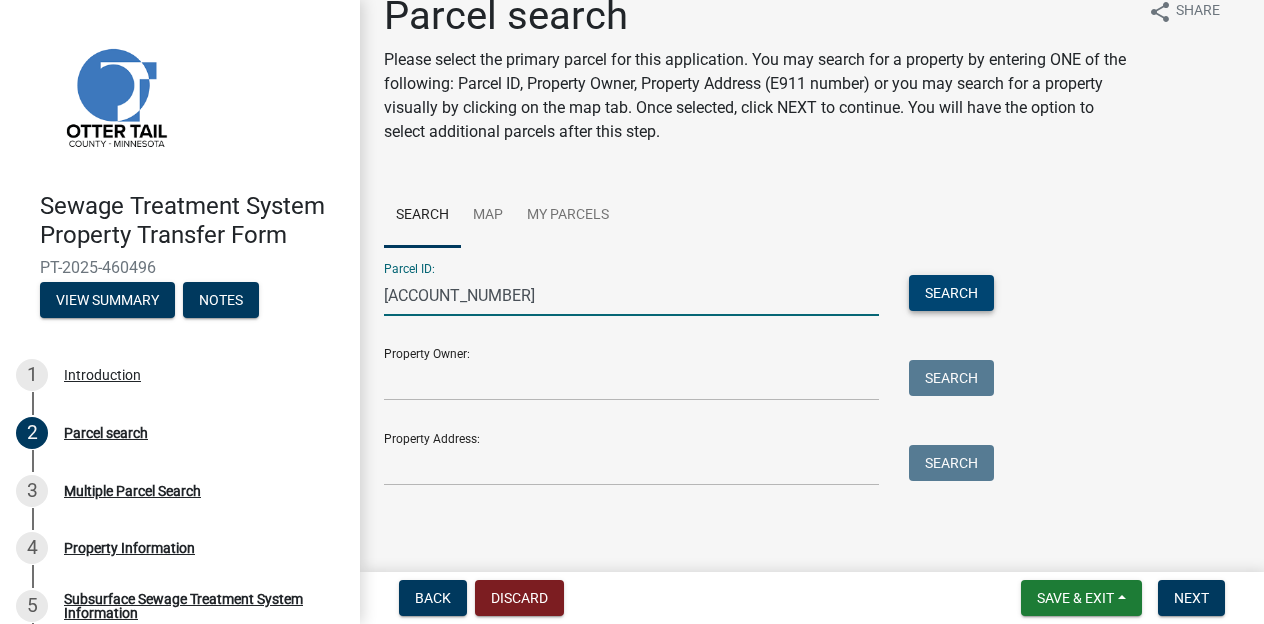 type on "[ACCOUNT_NUMBER]" 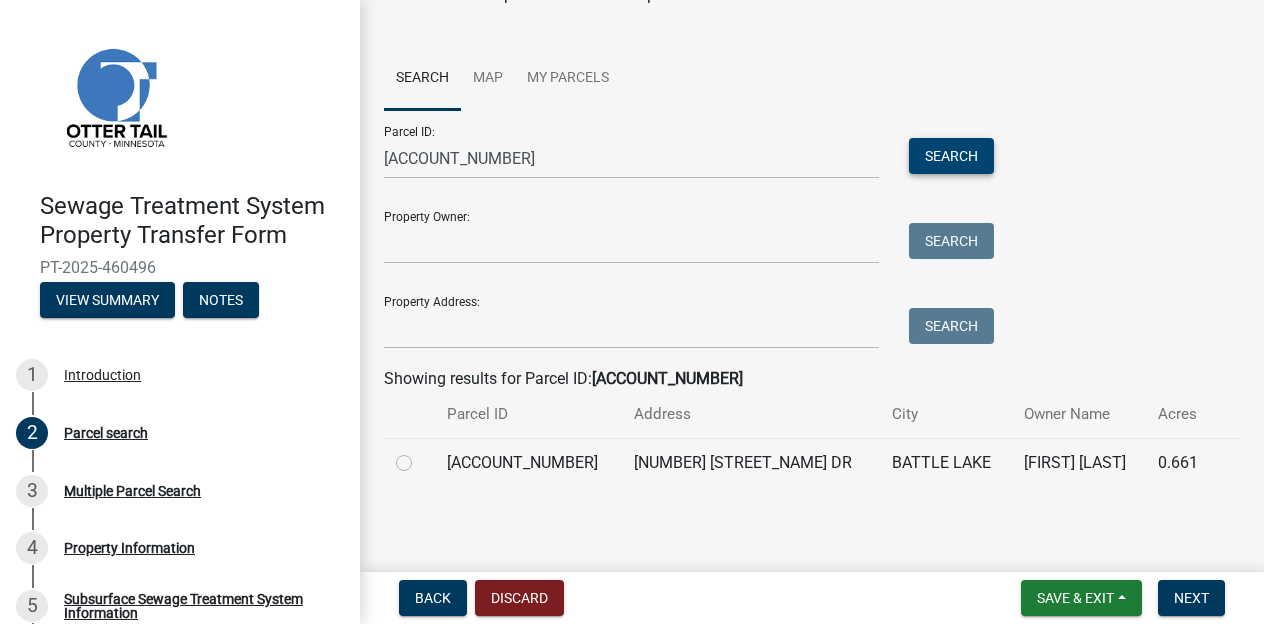scroll, scrollTop: 170, scrollLeft: 0, axis: vertical 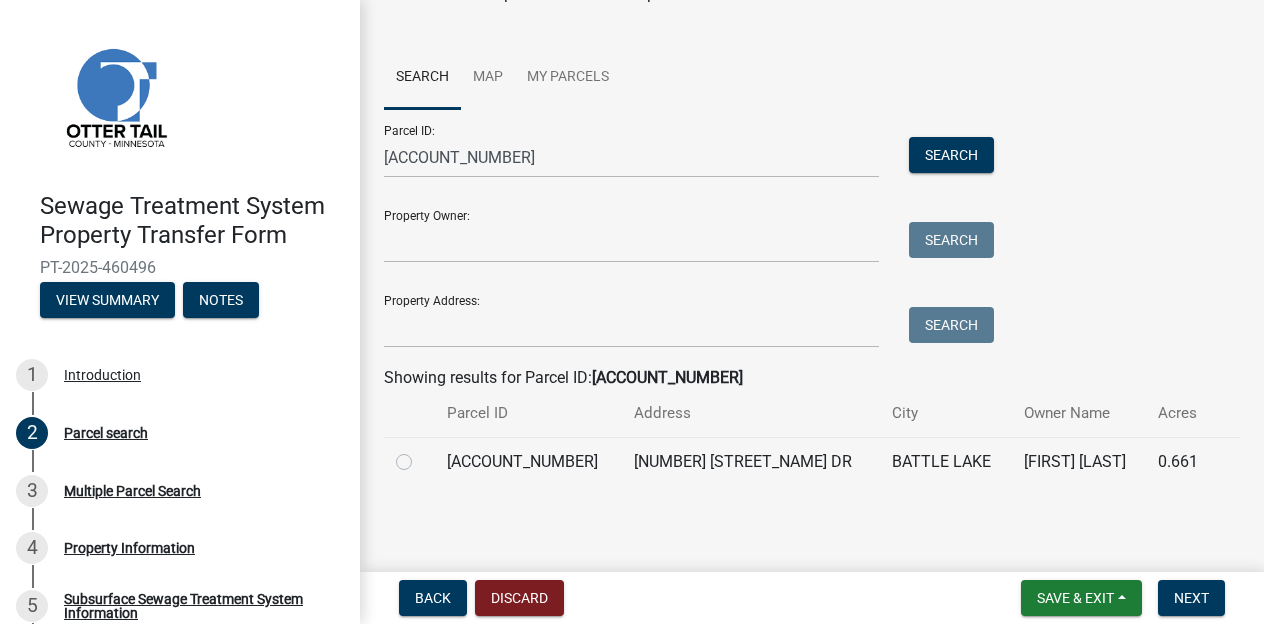 click 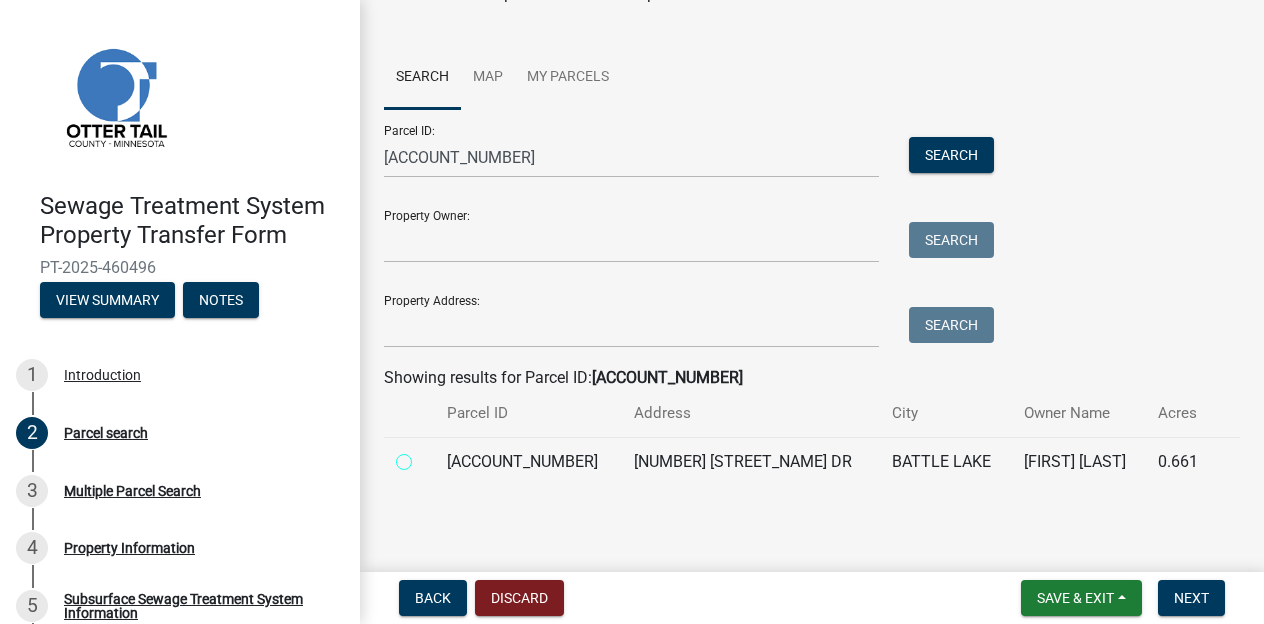 radio on "true" 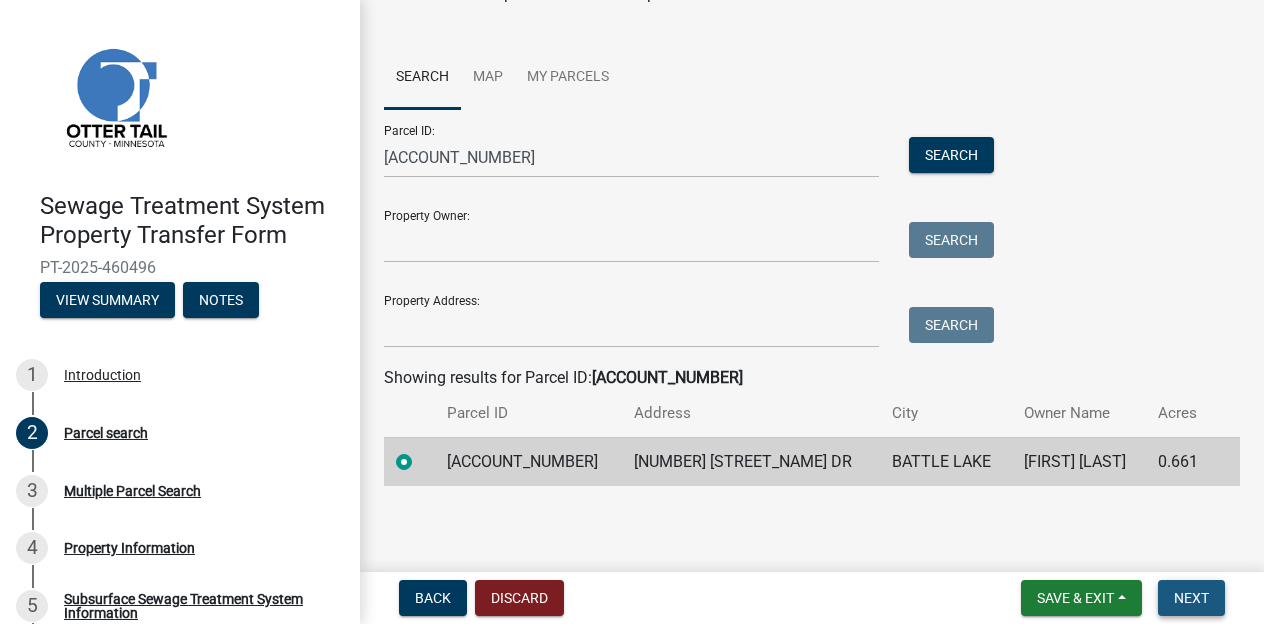 click on "Next" at bounding box center (1191, 598) 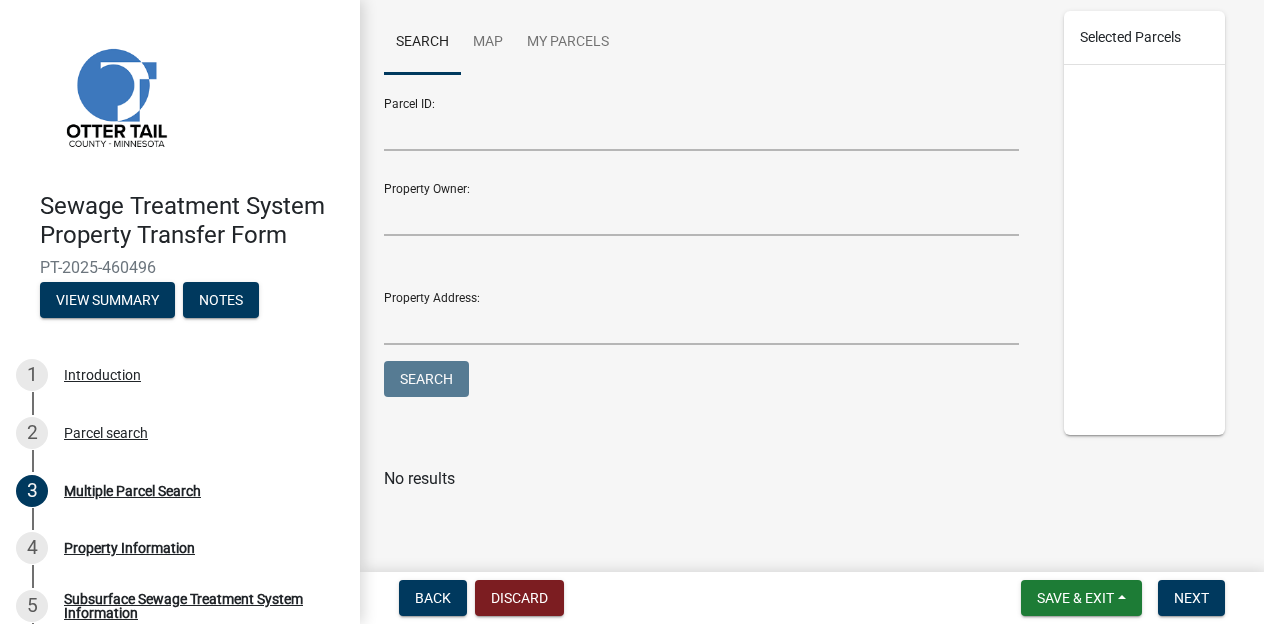 scroll, scrollTop: 258, scrollLeft: 0, axis: vertical 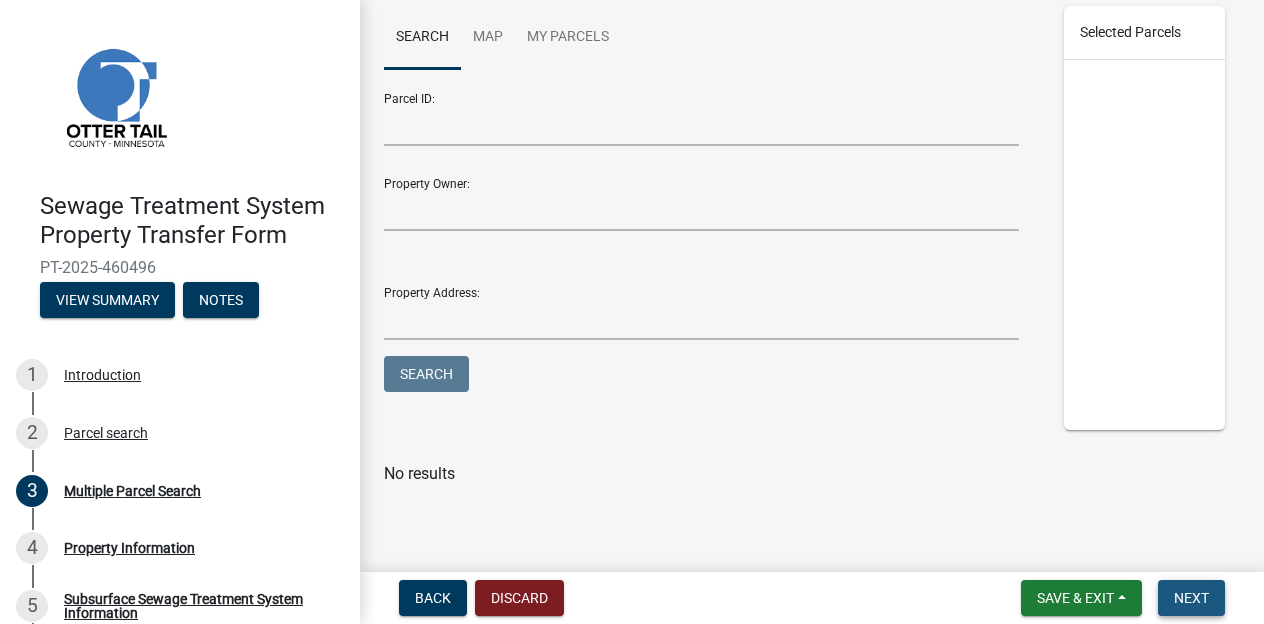 click on "Next" at bounding box center (1191, 598) 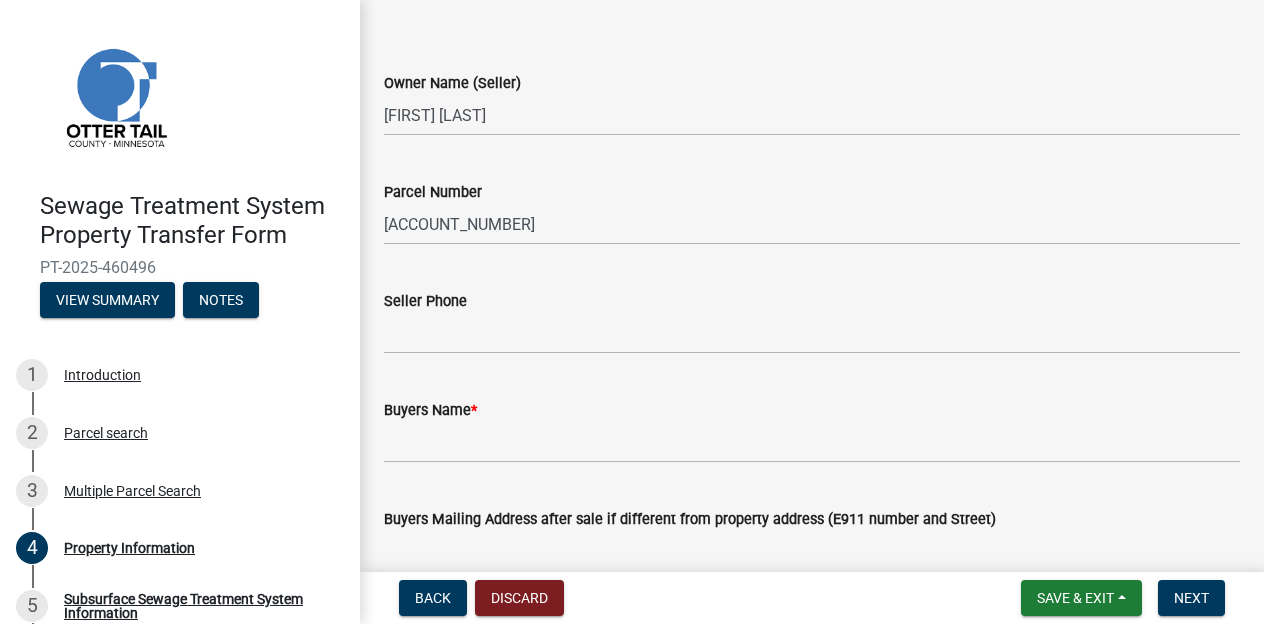 scroll, scrollTop: 100, scrollLeft: 0, axis: vertical 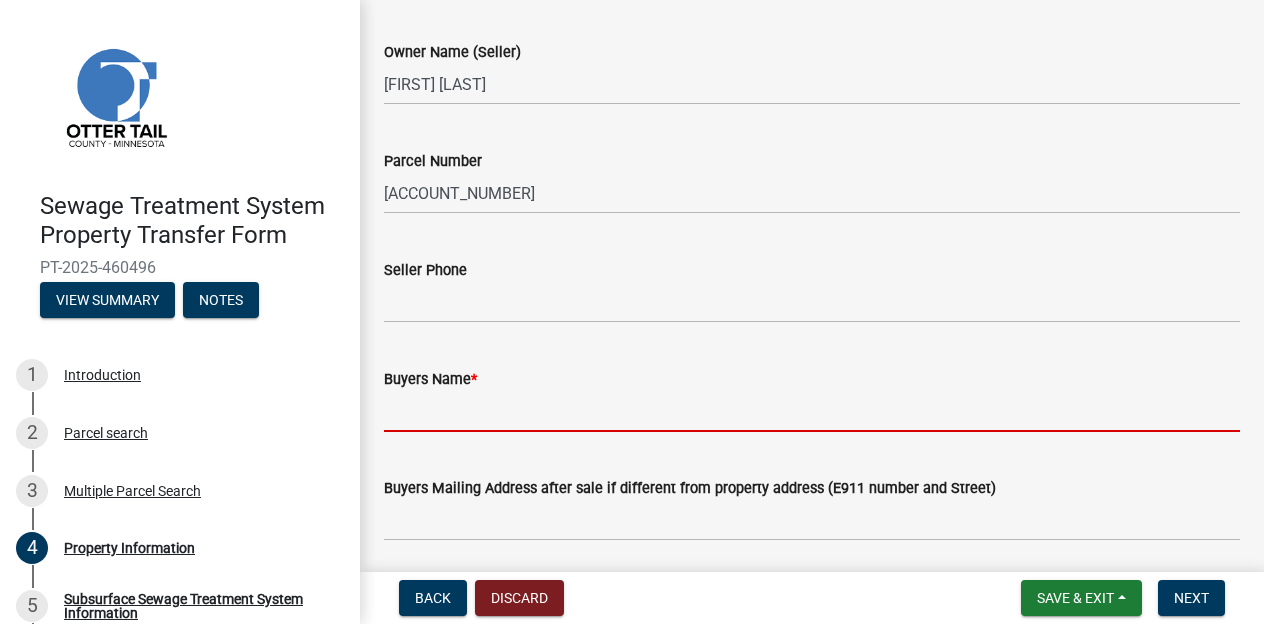 click on "Buyers Name  *" at bounding box center (812, 411) 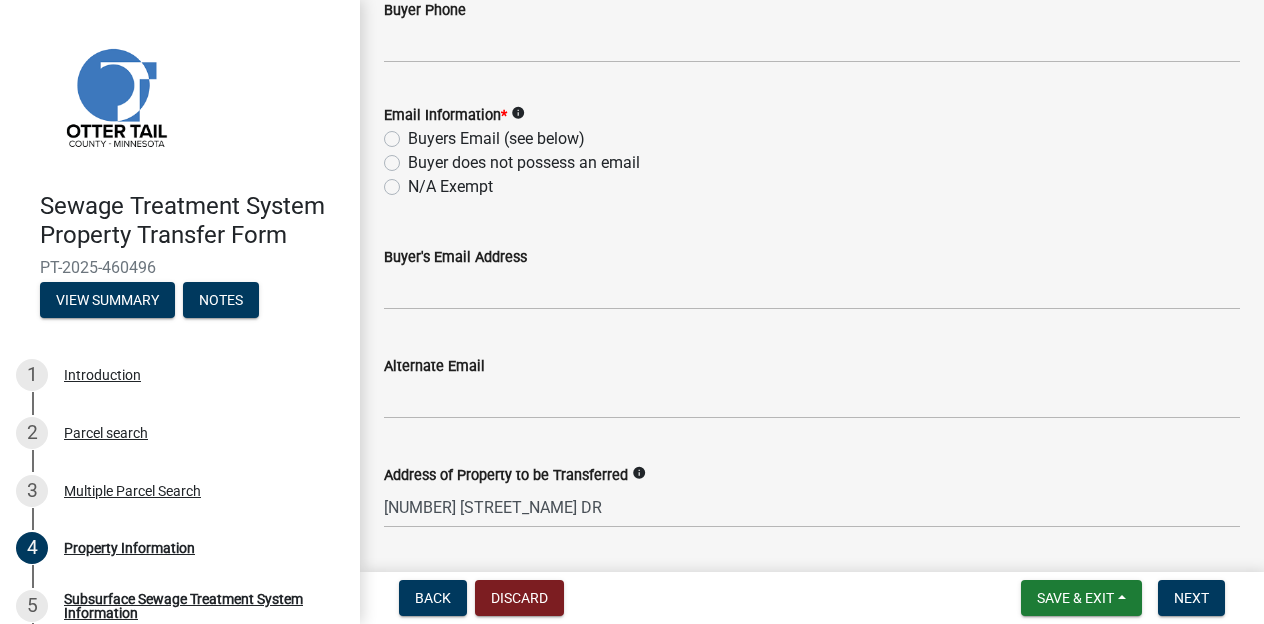 scroll, scrollTop: 783, scrollLeft: 0, axis: vertical 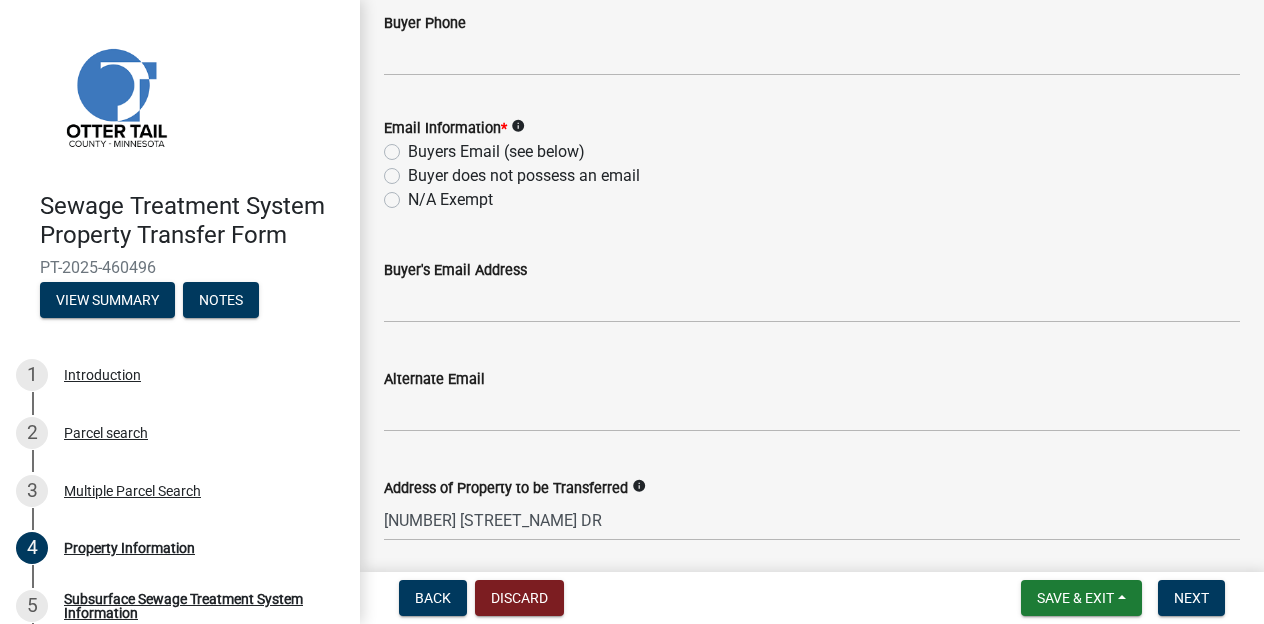 type on "[FIRST] [MIDDLE] [LAST] as Trustee of the [FIRST] [MIDDLE] [LAST] Revocable Living Trust" 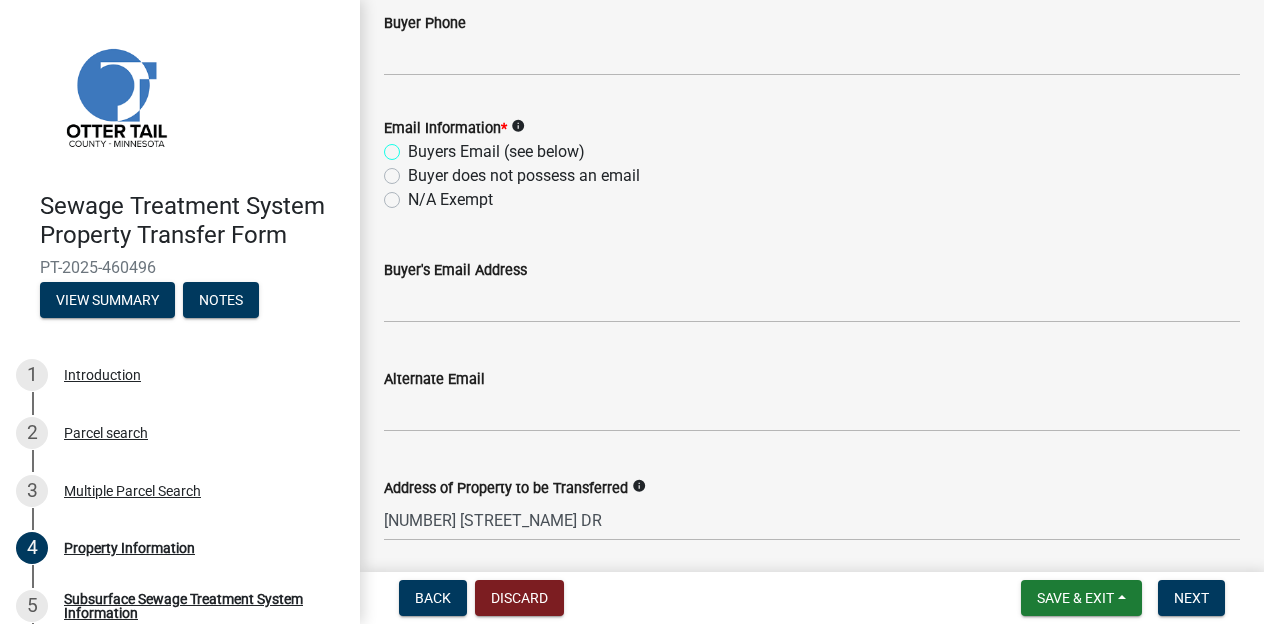 click on "Buyers Email (see below)" at bounding box center [414, 146] 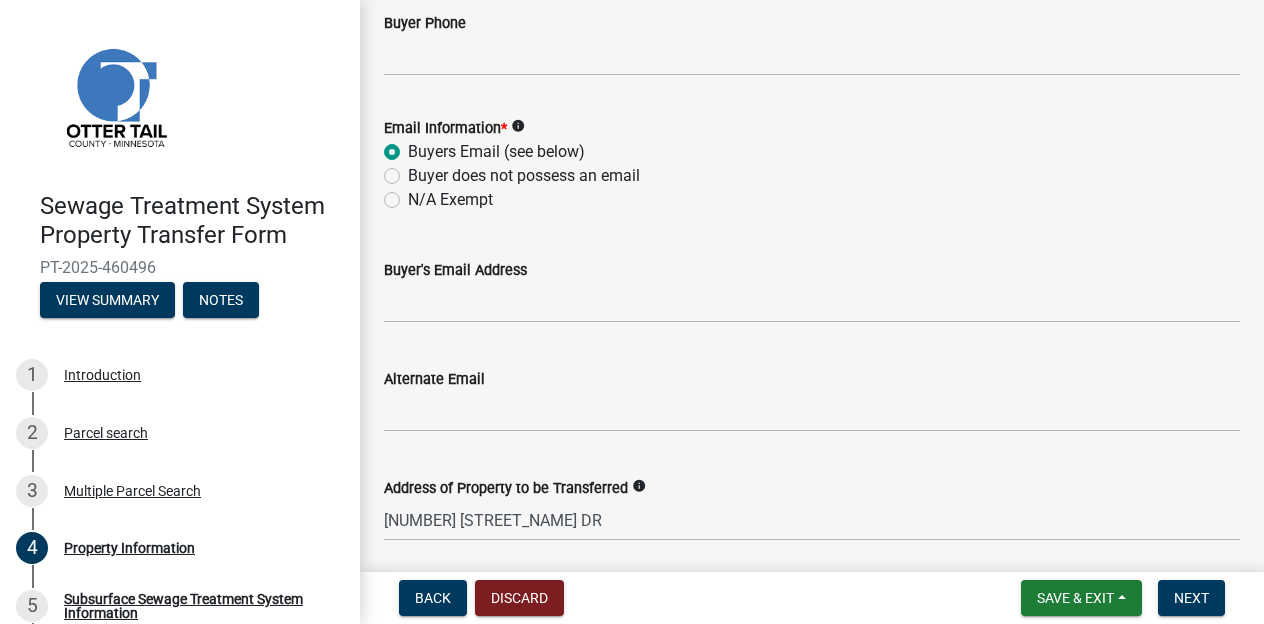 radio on "true" 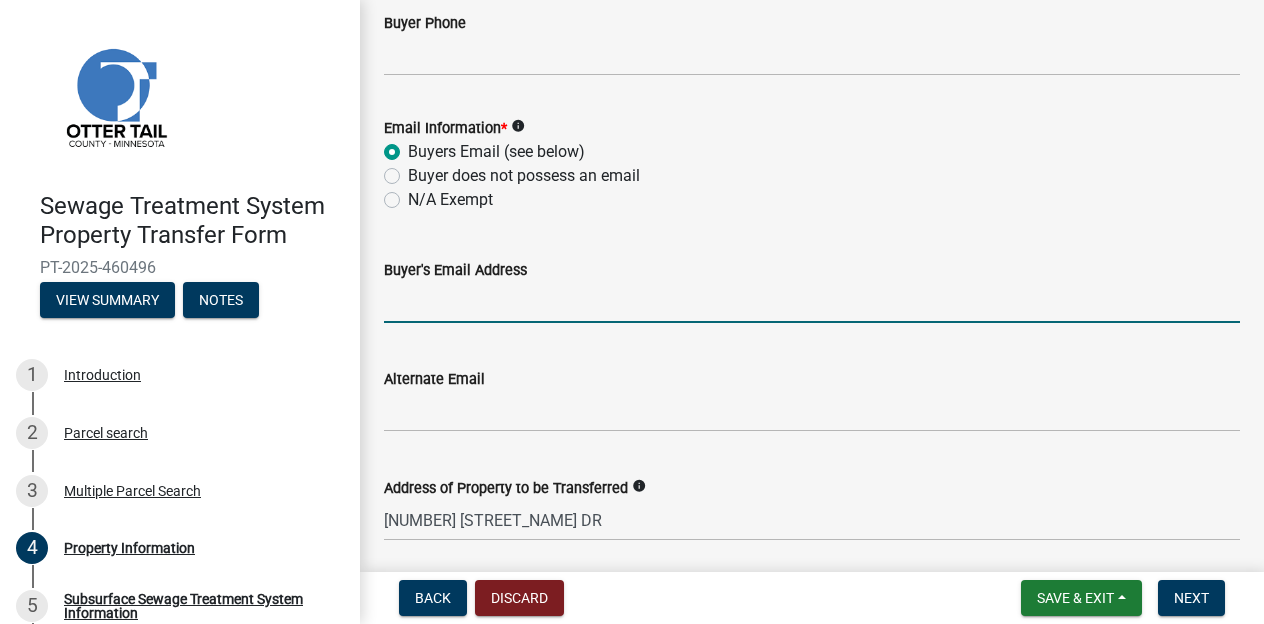 click on "Buyer's Email Address" at bounding box center (812, 302) 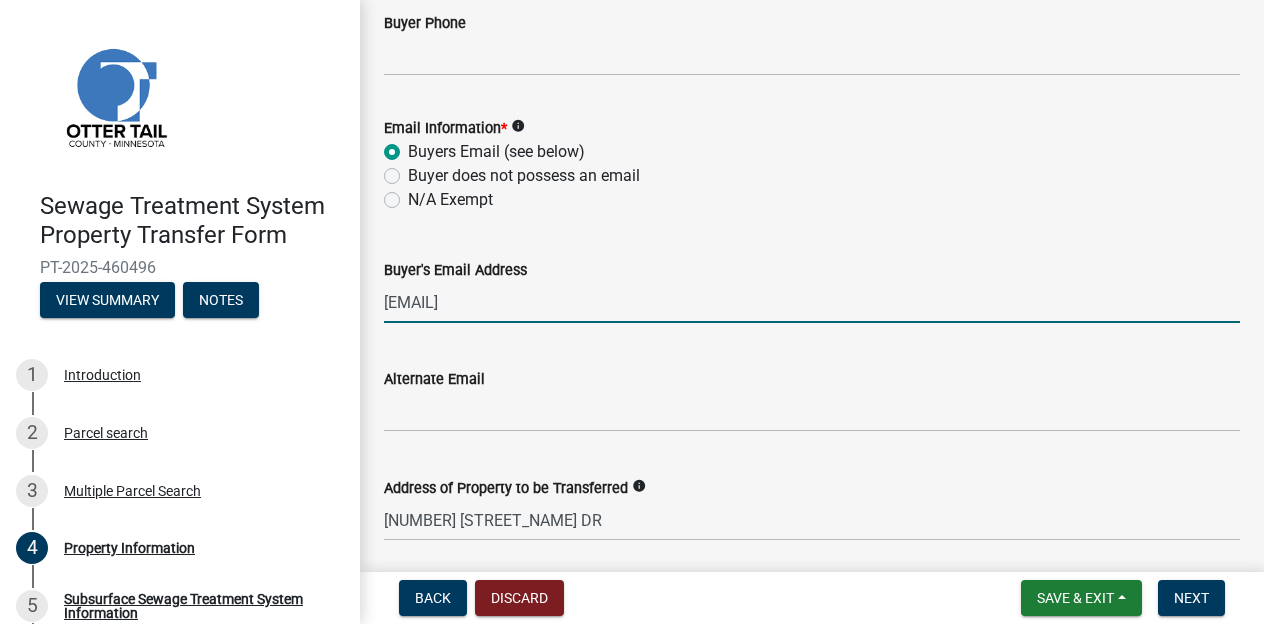 type on "[EMAIL]" 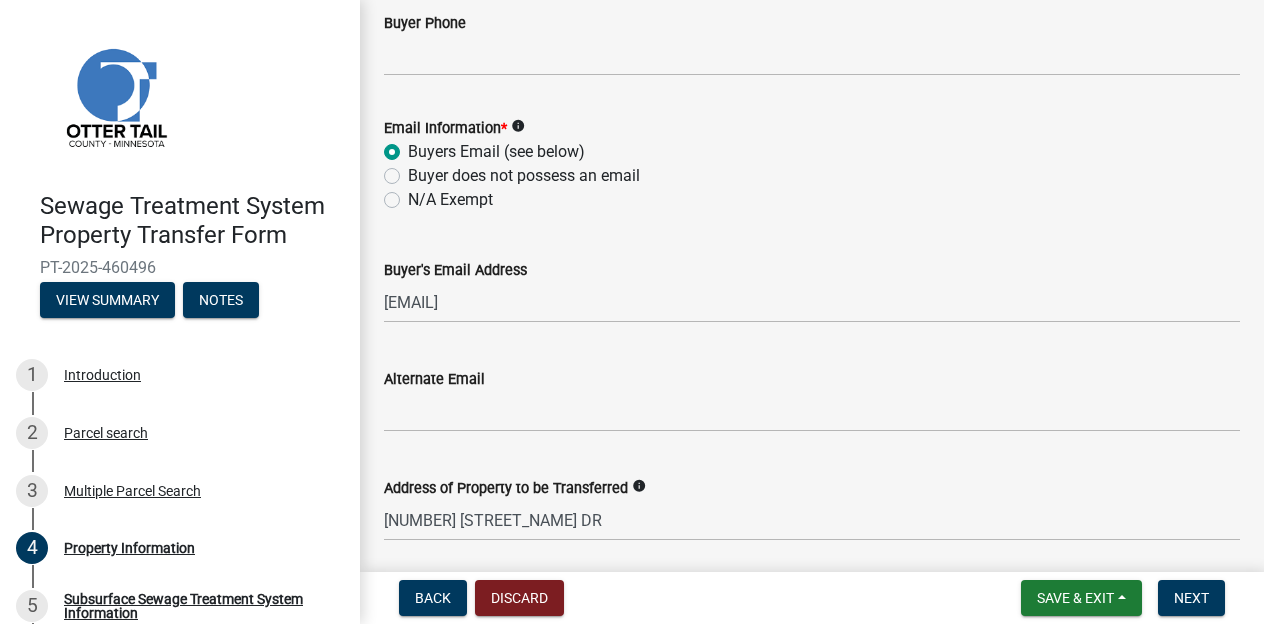 drag, startPoint x: 832, startPoint y: 202, endPoint x: 844, endPoint y: 199, distance: 12.369317 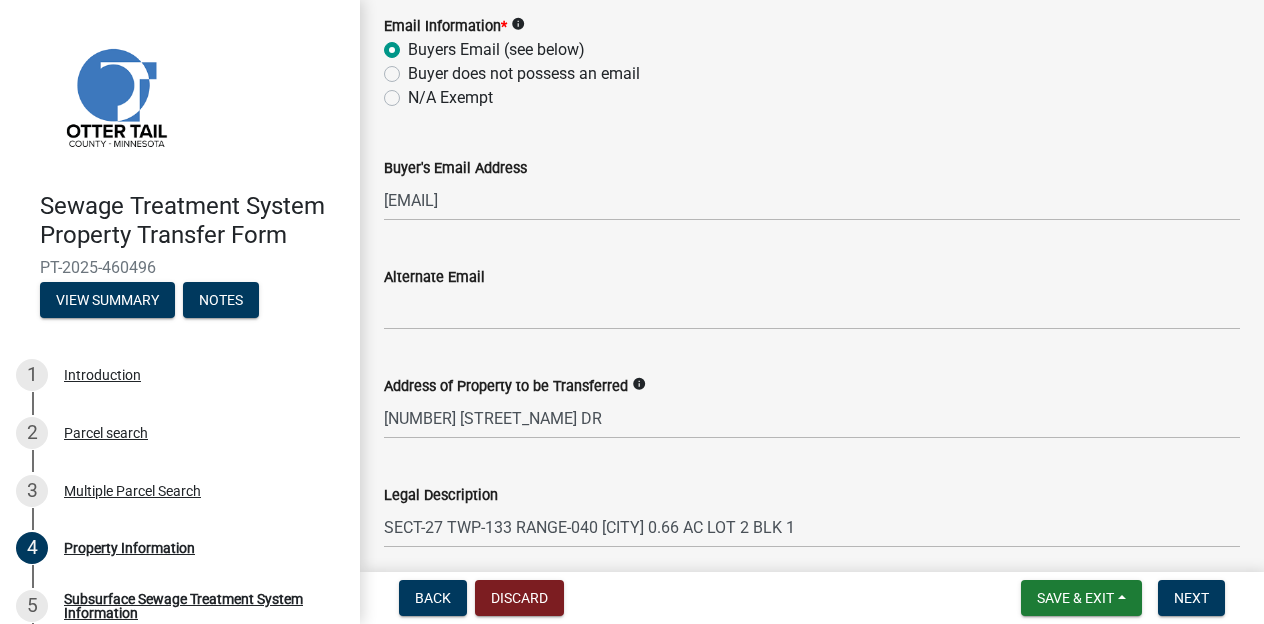 scroll, scrollTop: 1183, scrollLeft: 0, axis: vertical 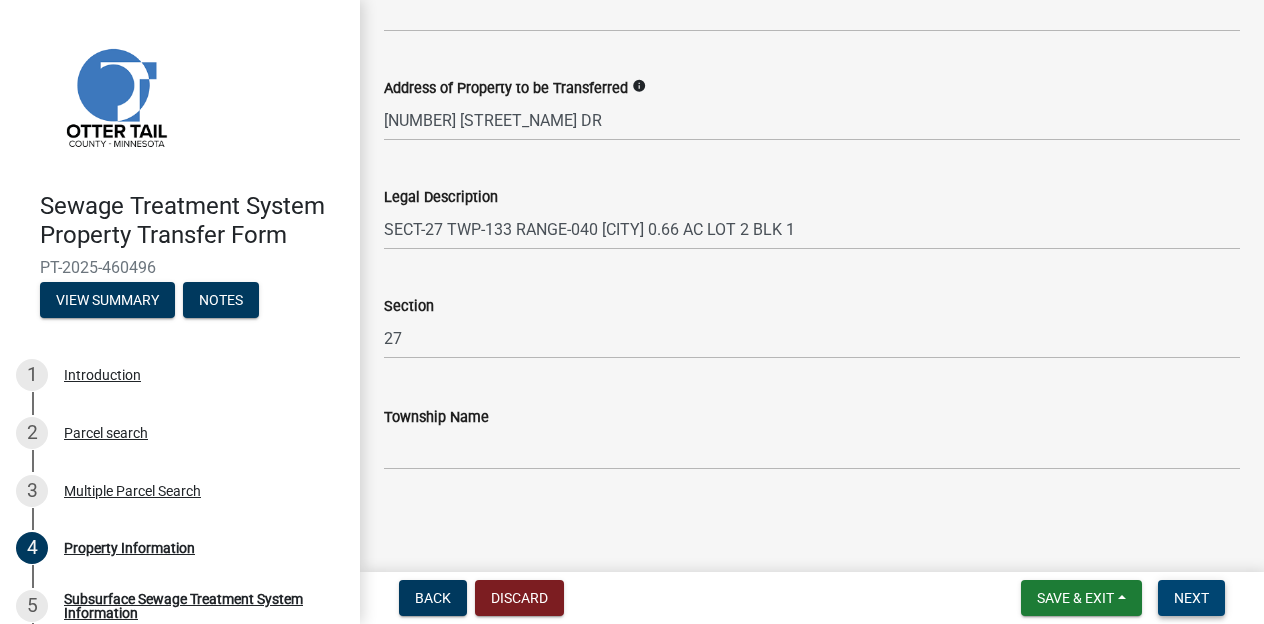 click on "Next" at bounding box center [1191, 598] 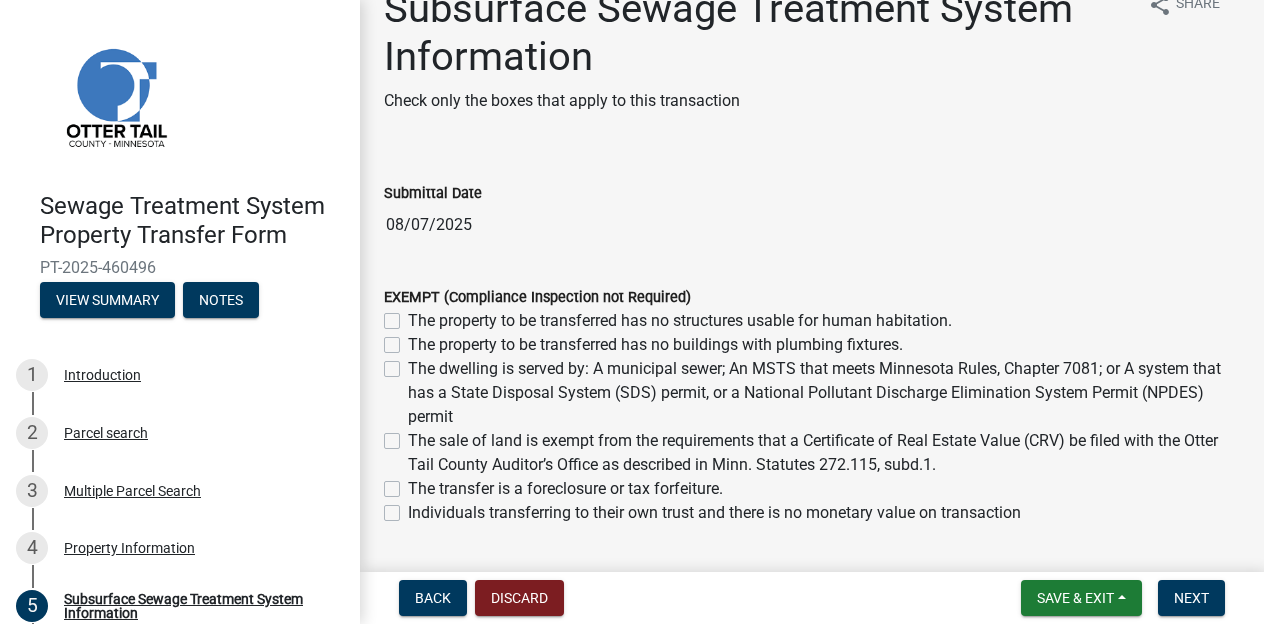 scroll, scrollTop: 100, scrollLeft: 0, axis: vertical 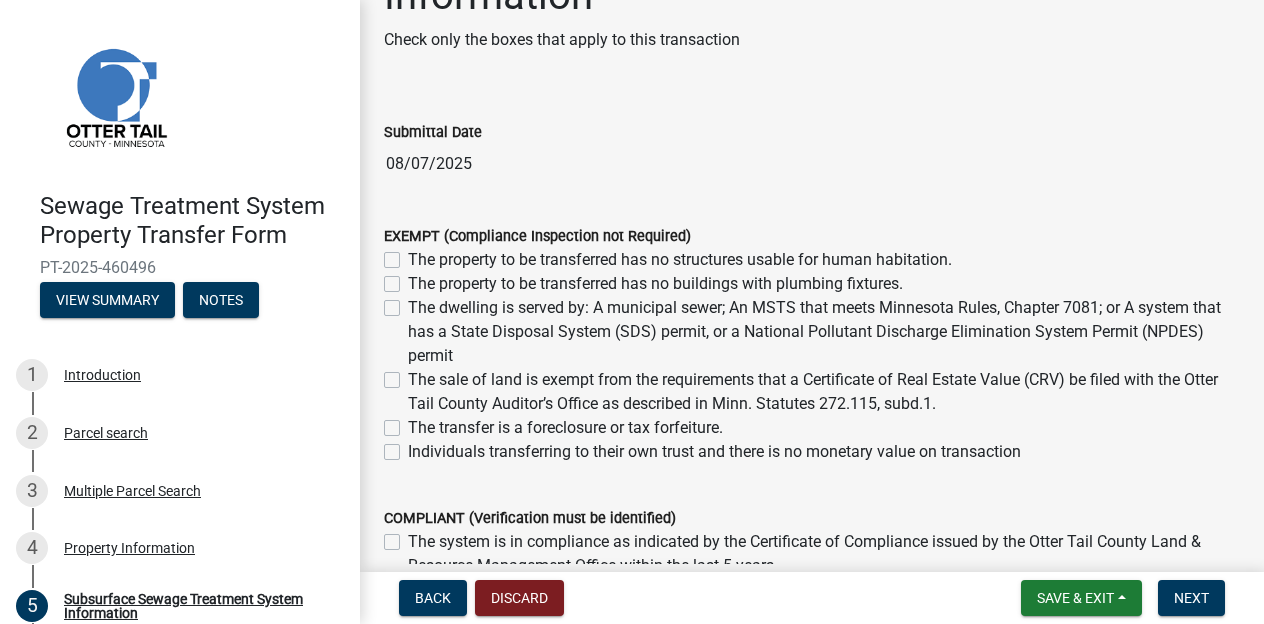 click on "Individuals transferring to their own trust and there is no monetary value on transaction" 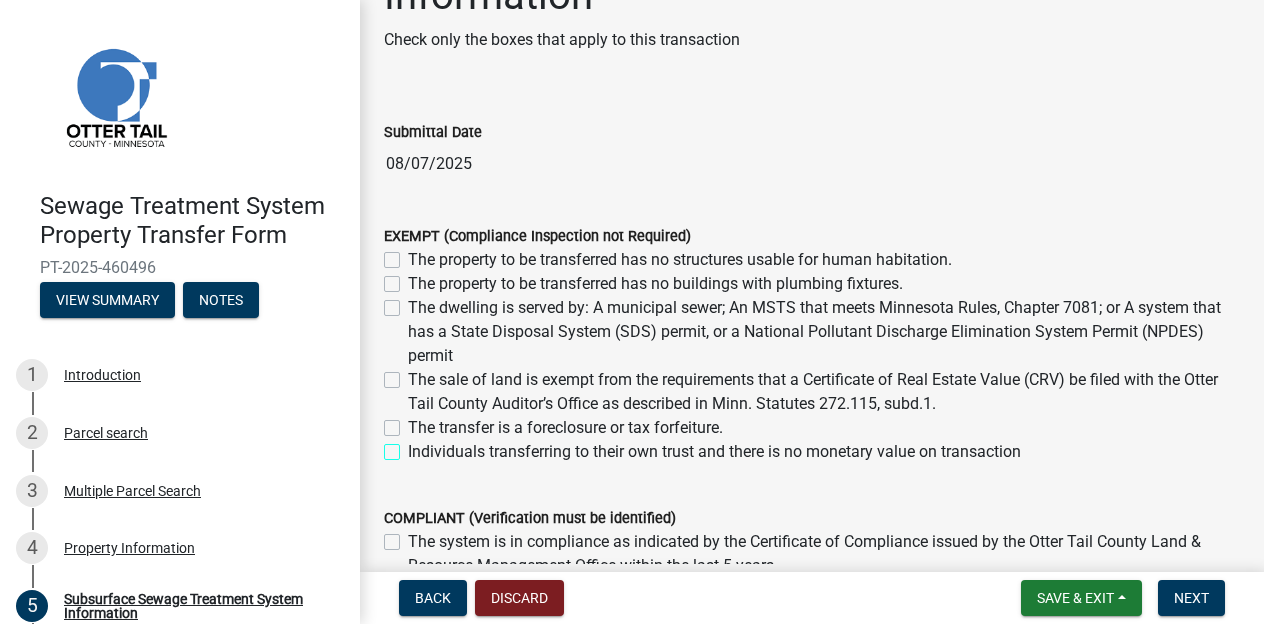 click on "Individuals transferring to their own trust and there is no monetary value on transaction" at bounding box center (414, 446) 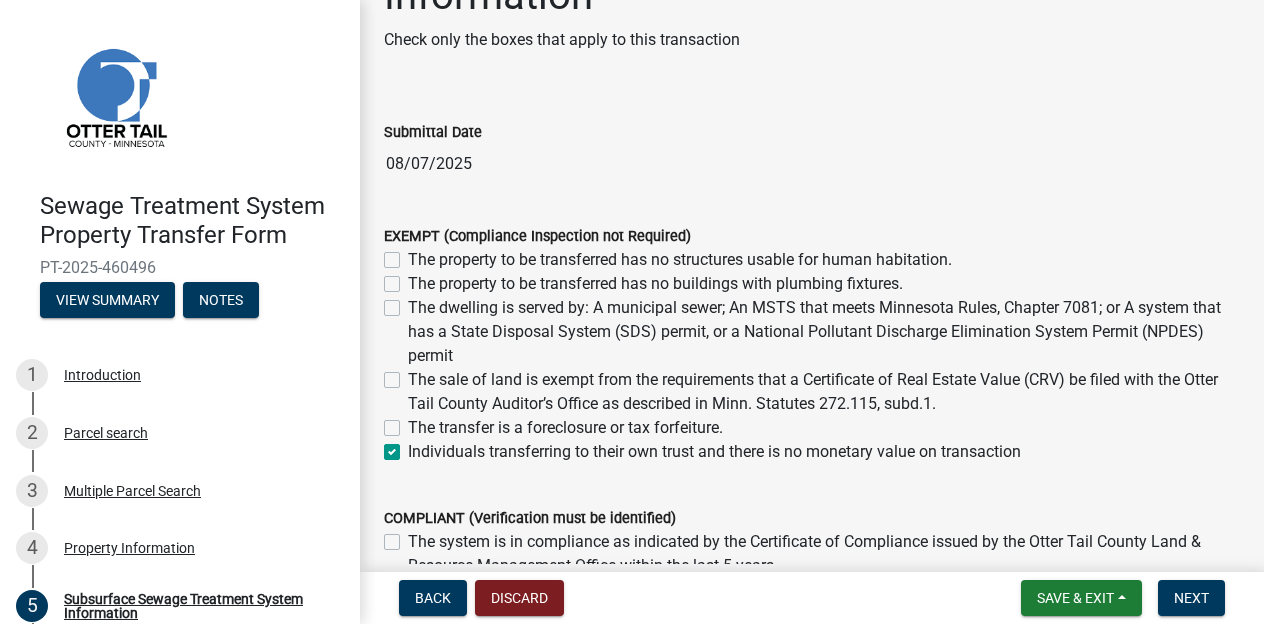 checkbox on "false" 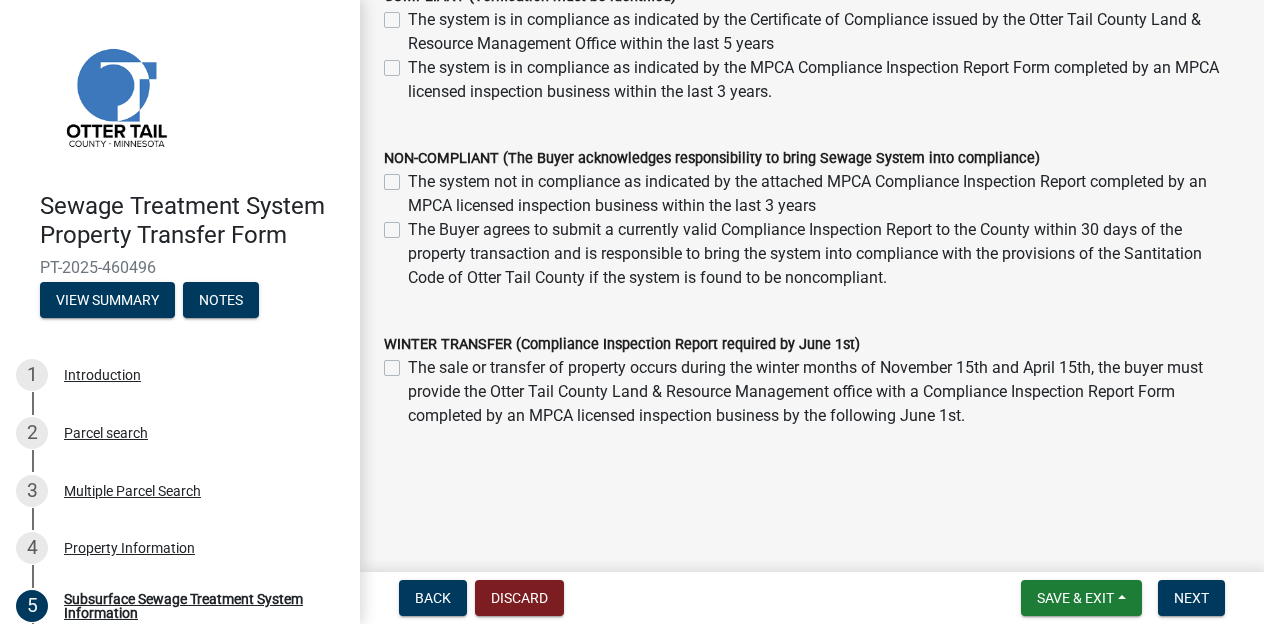 scroll, scrollTop: 645, scrollLeft: 0, axis: vertical 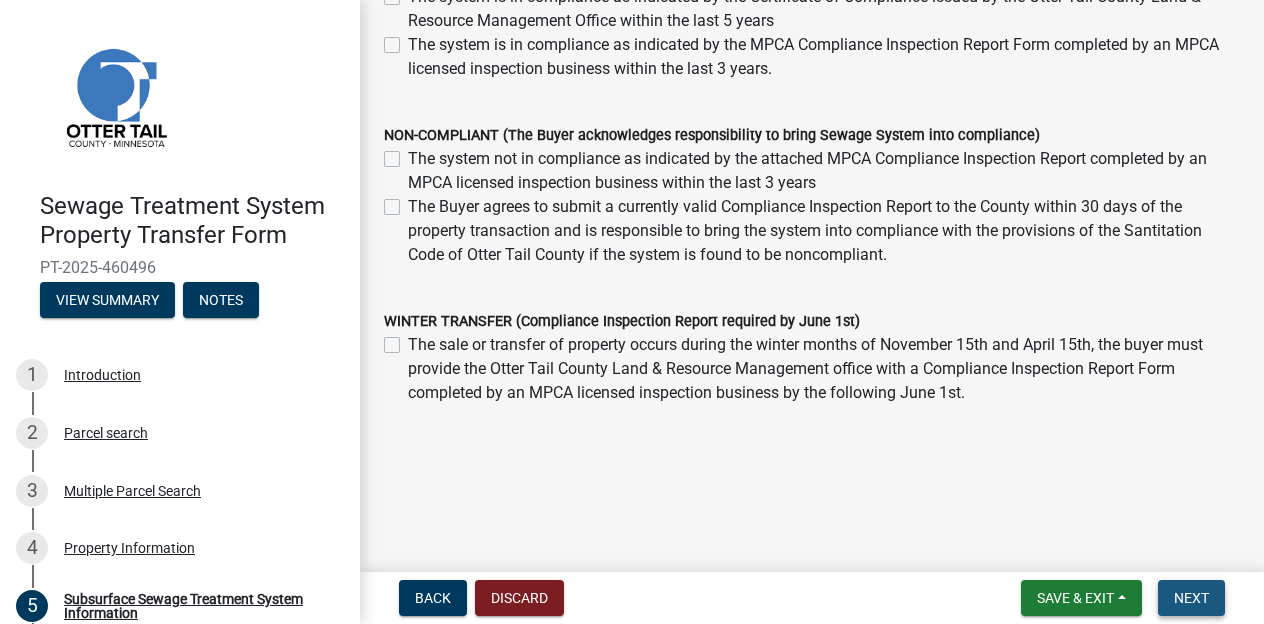 click on "Next" at bounding box center (1191, 598) 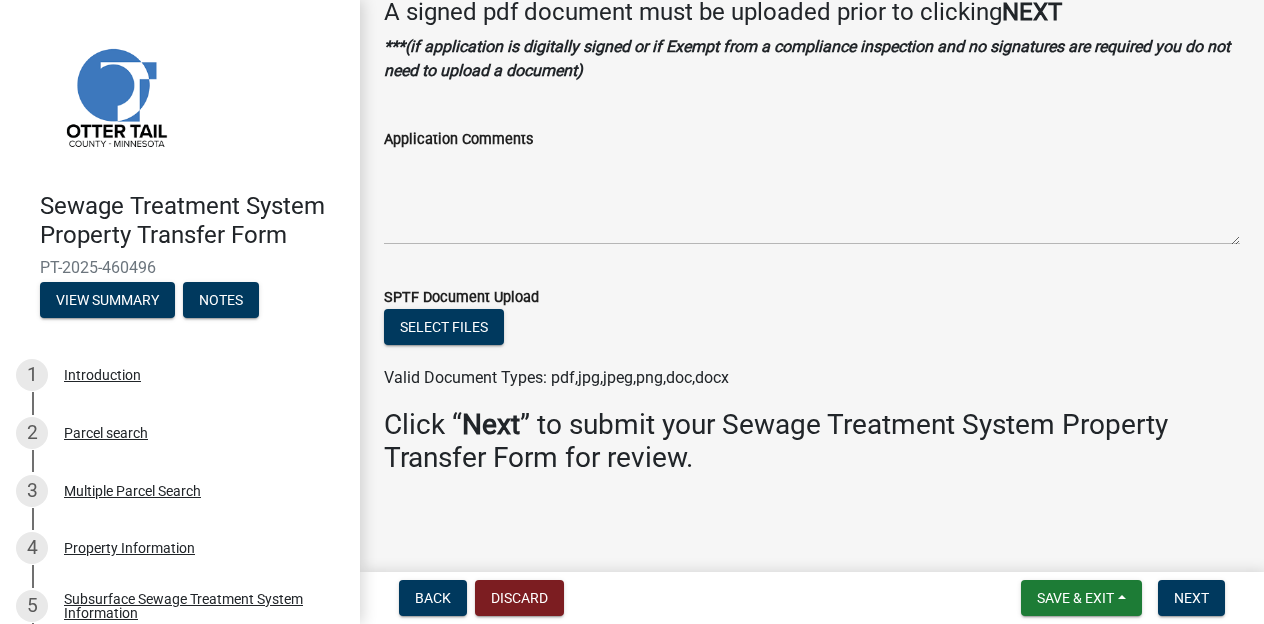 scroll, scrollTop: 118, scrollLeft: 0, axis: vertical 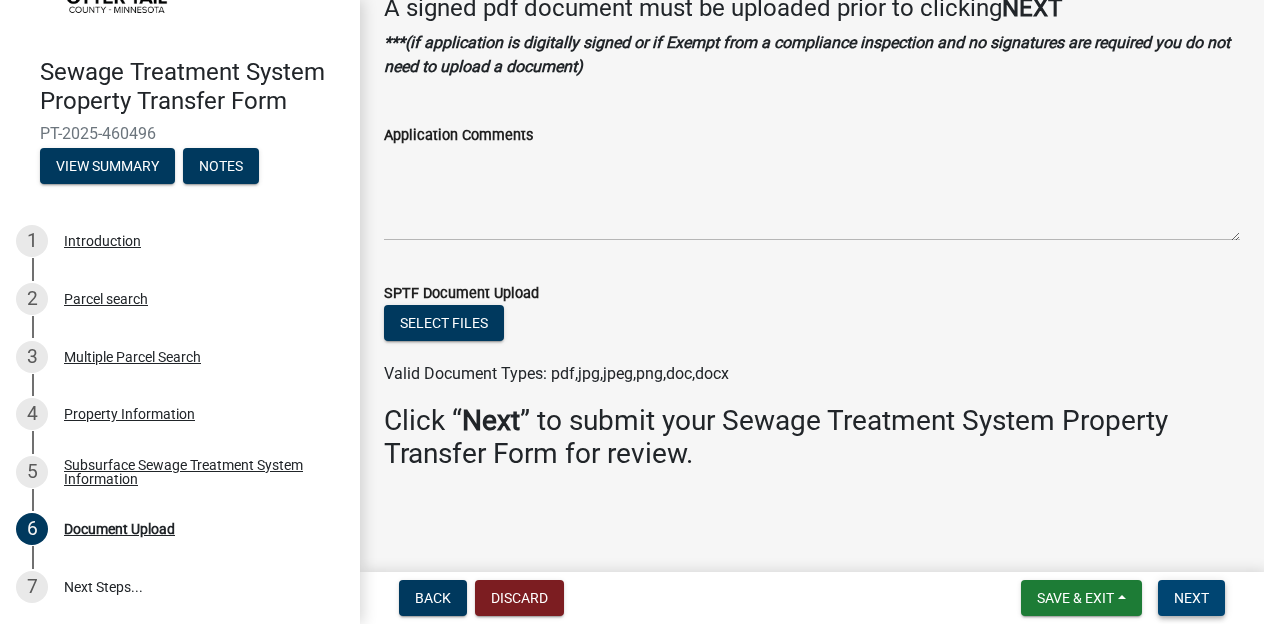 click on "Next" at bounding box center [1191, 598] 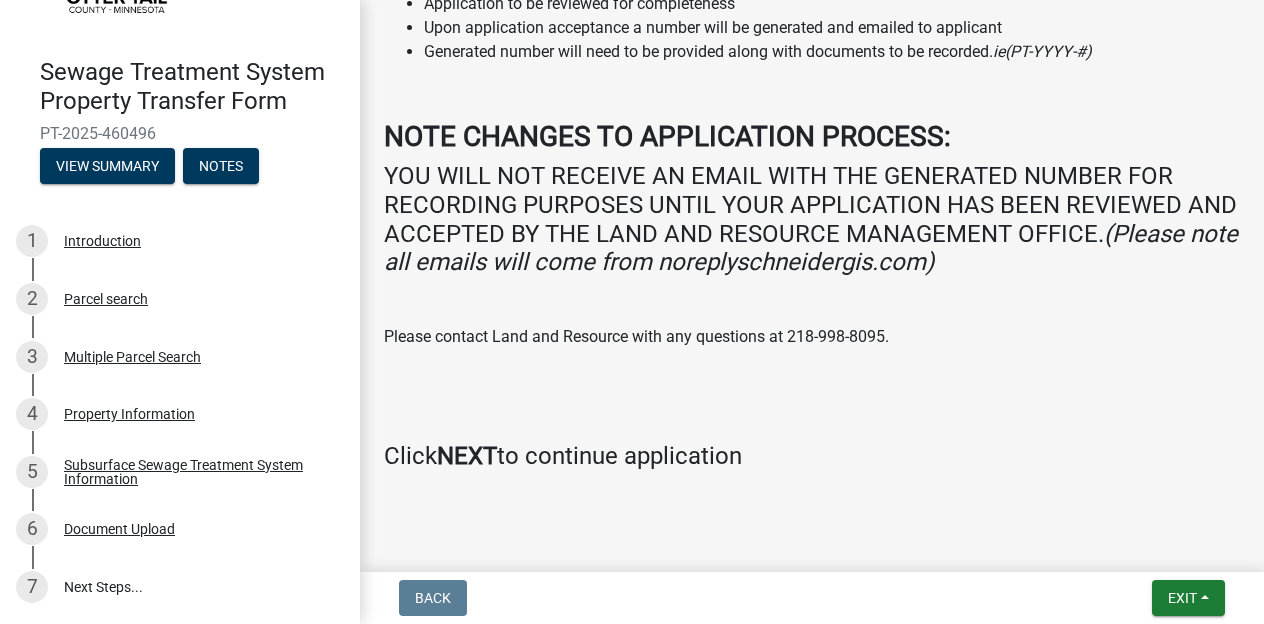 scroll, scrollTop: 509, scrollLeft: 0, axis: vertical 